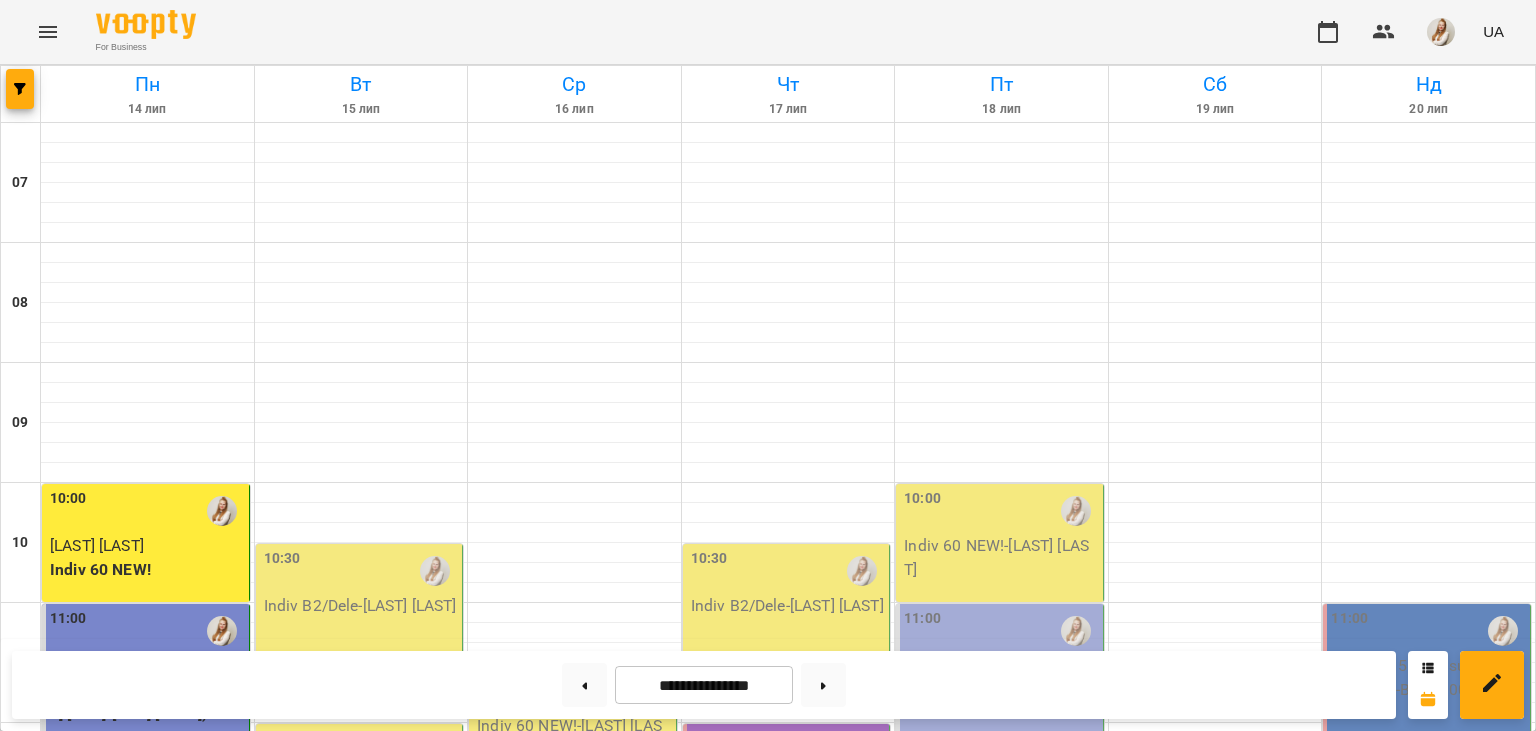 scroll, scrollTop: 0, scrollLeft: 0, axis: both 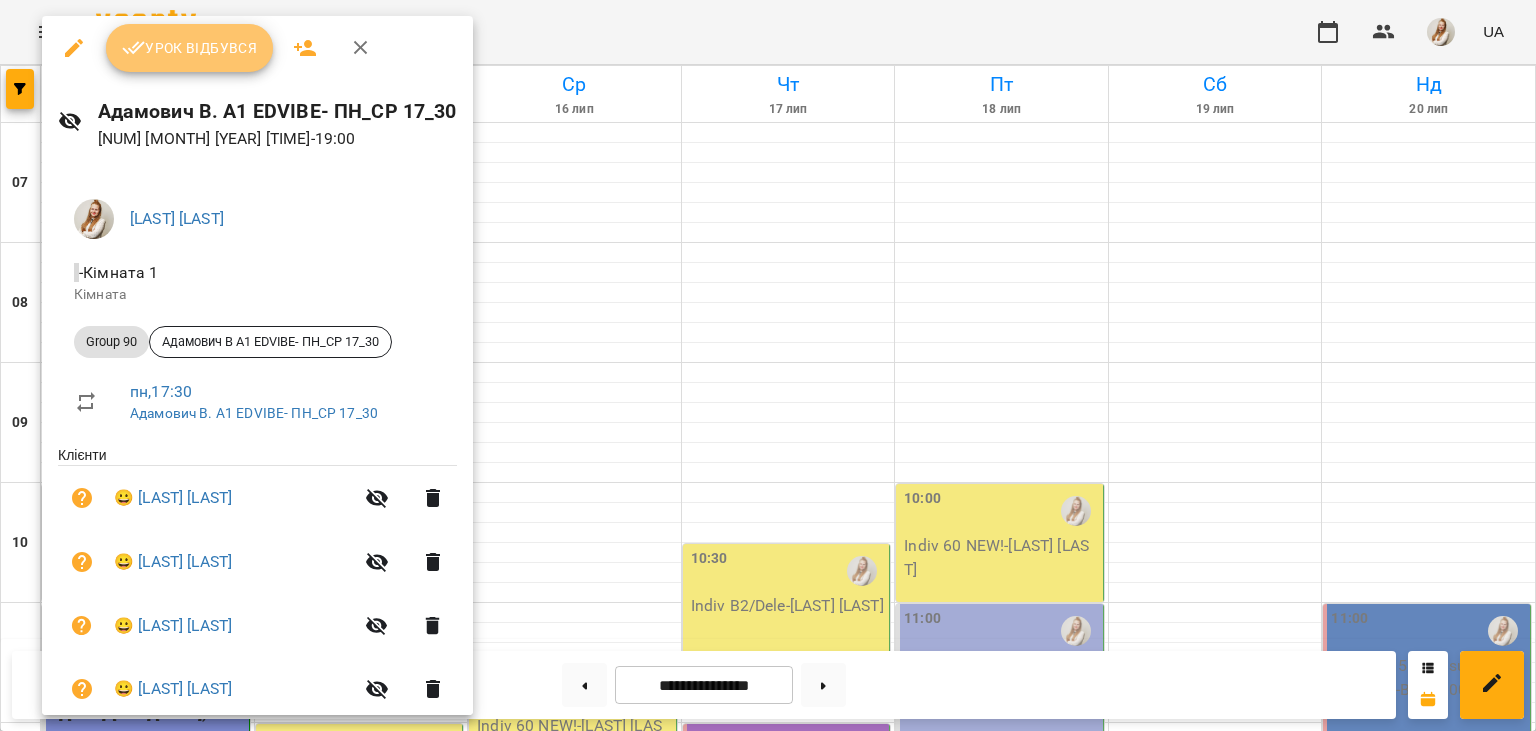 click on "Урок відбувся" at bounding box center [190, 48] 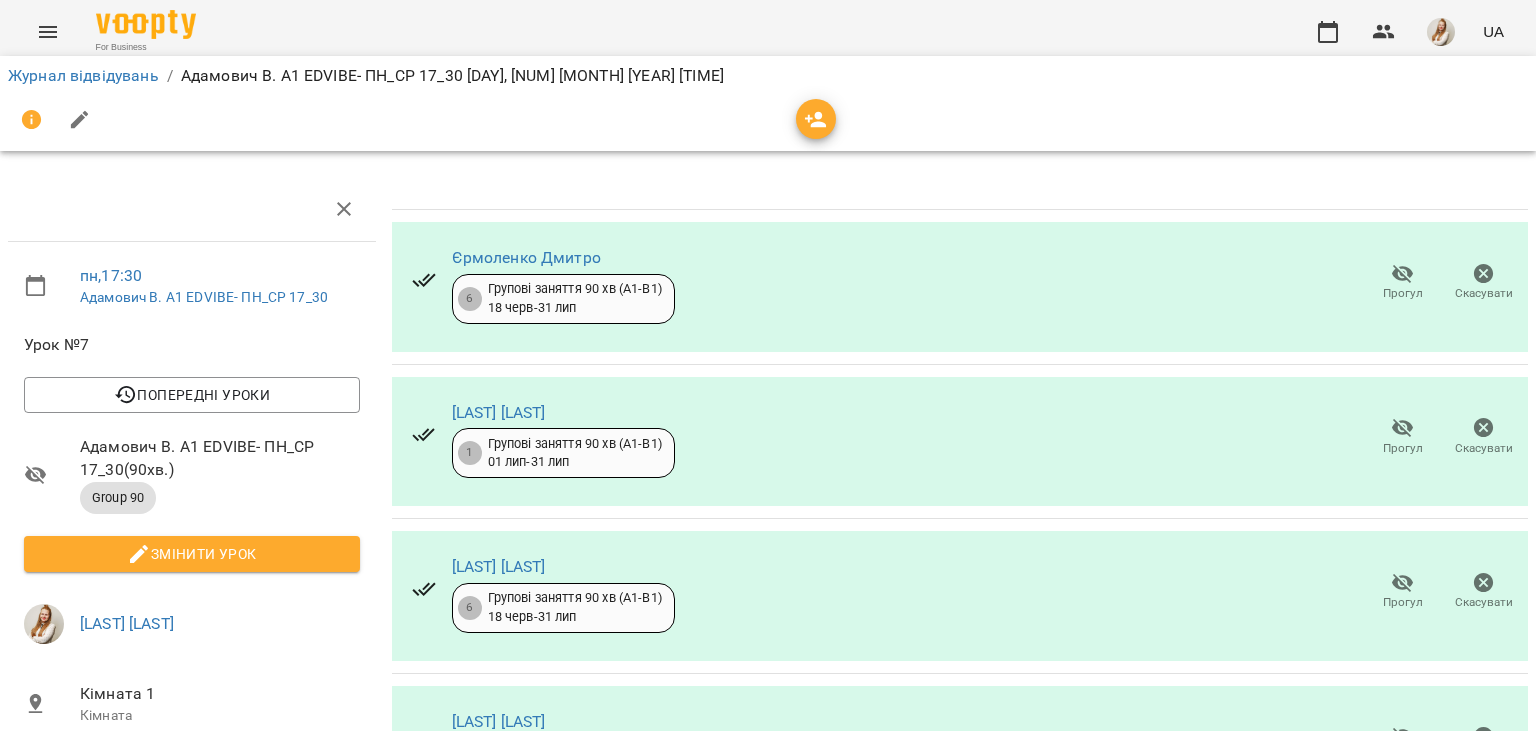 click 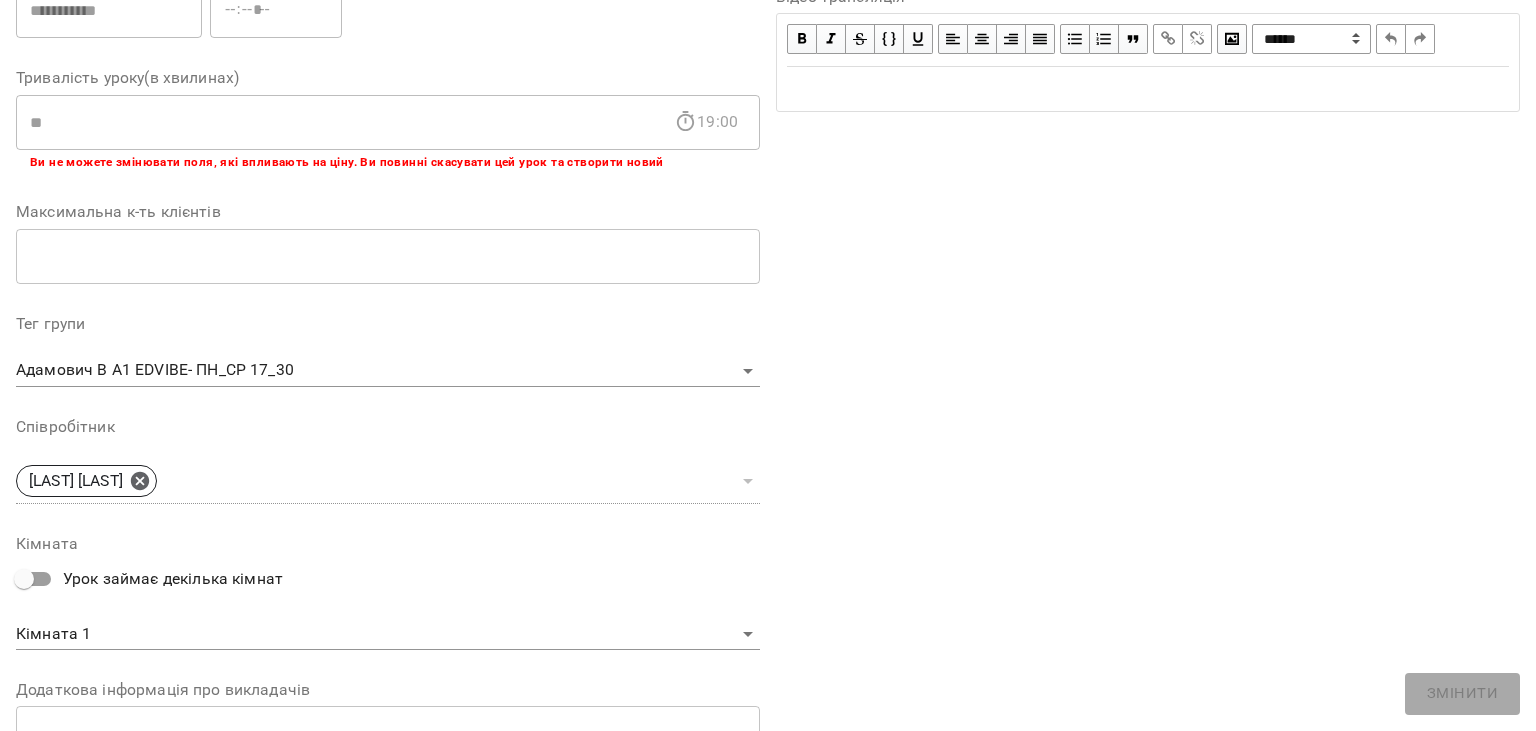 scroll, scrollTop: 598, scrollLeft: 0, axis: vertical 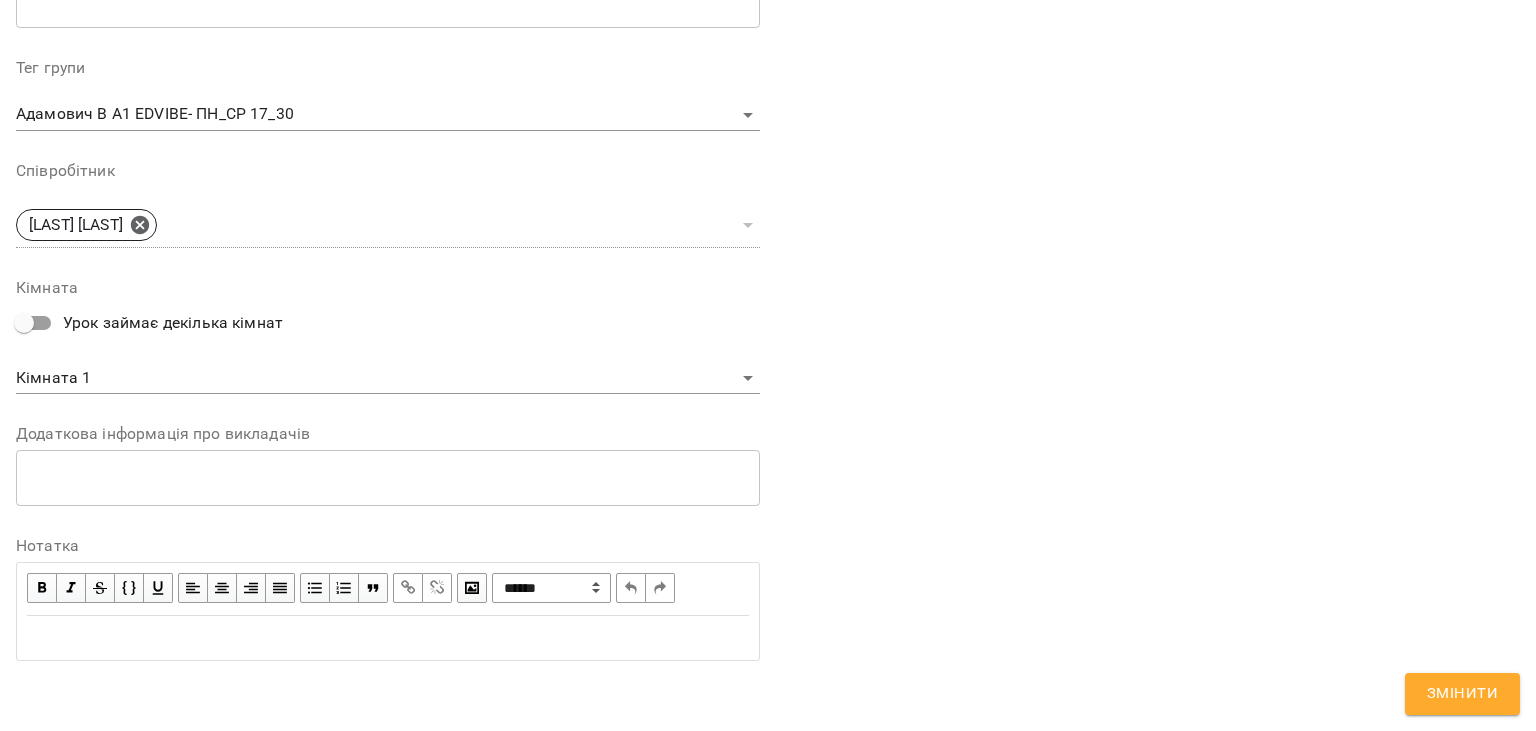 click at bounding box center [388, 638] 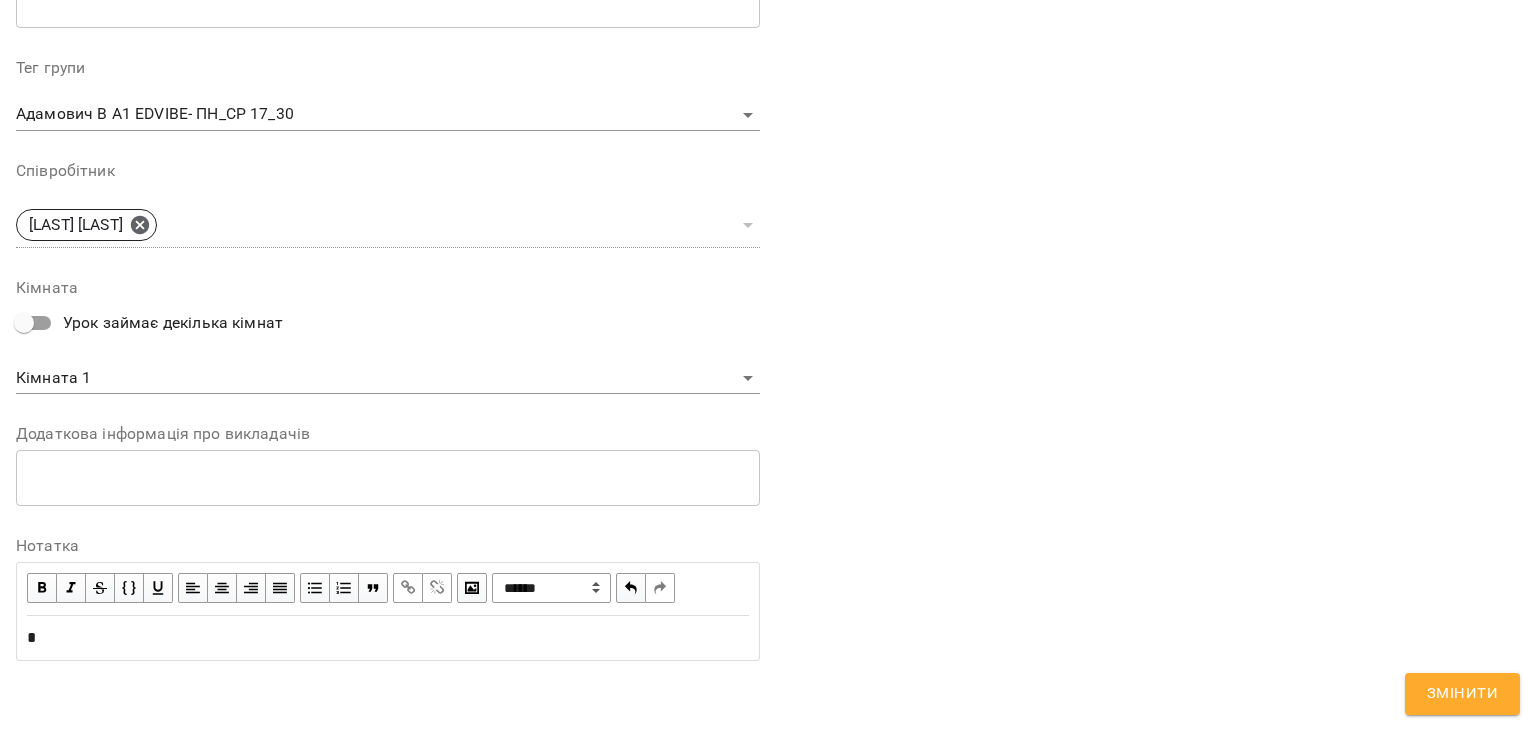 type 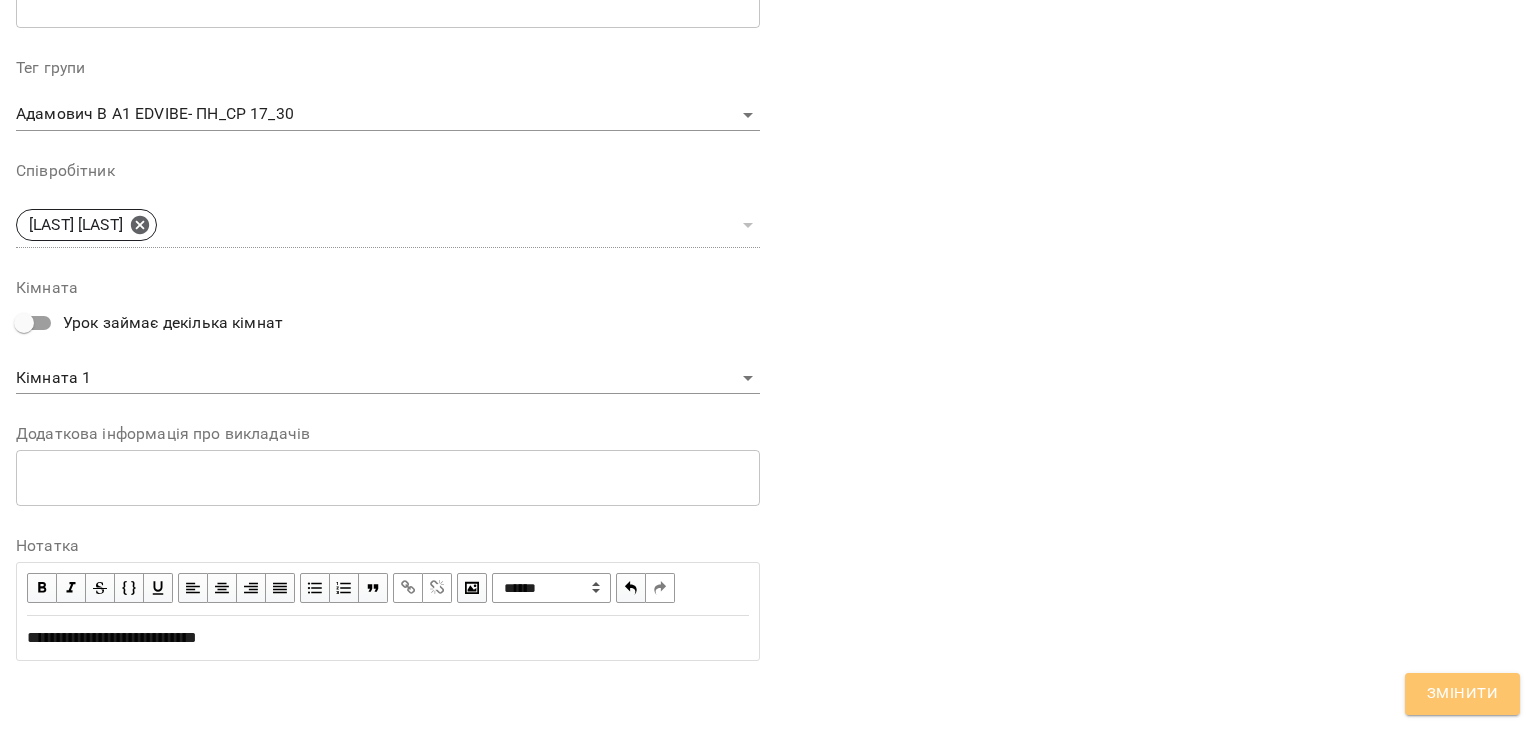click on "Змінити" at bounding box center [1462, 694] 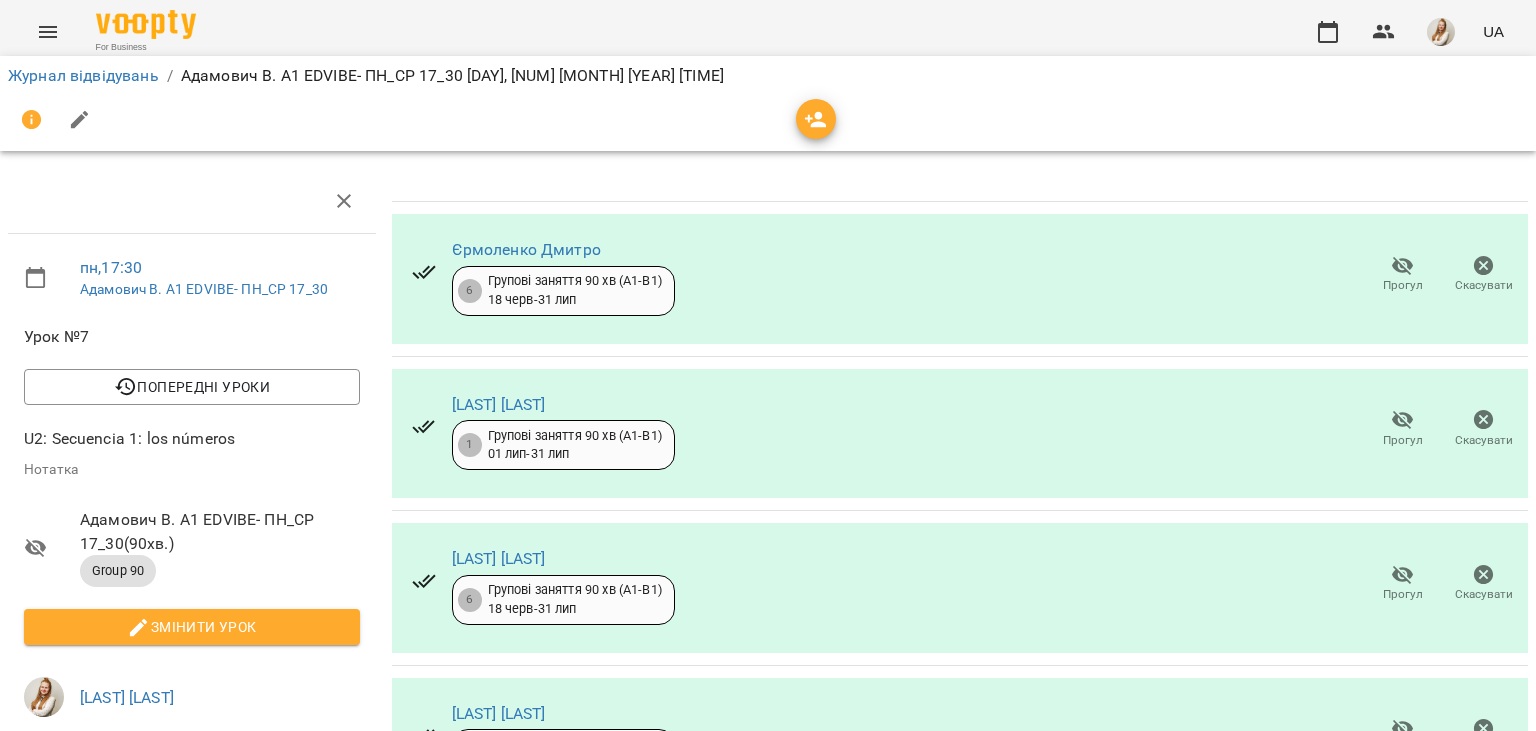 scroll, scrollTop: 575, scrollLeft: 0, axis: vertical 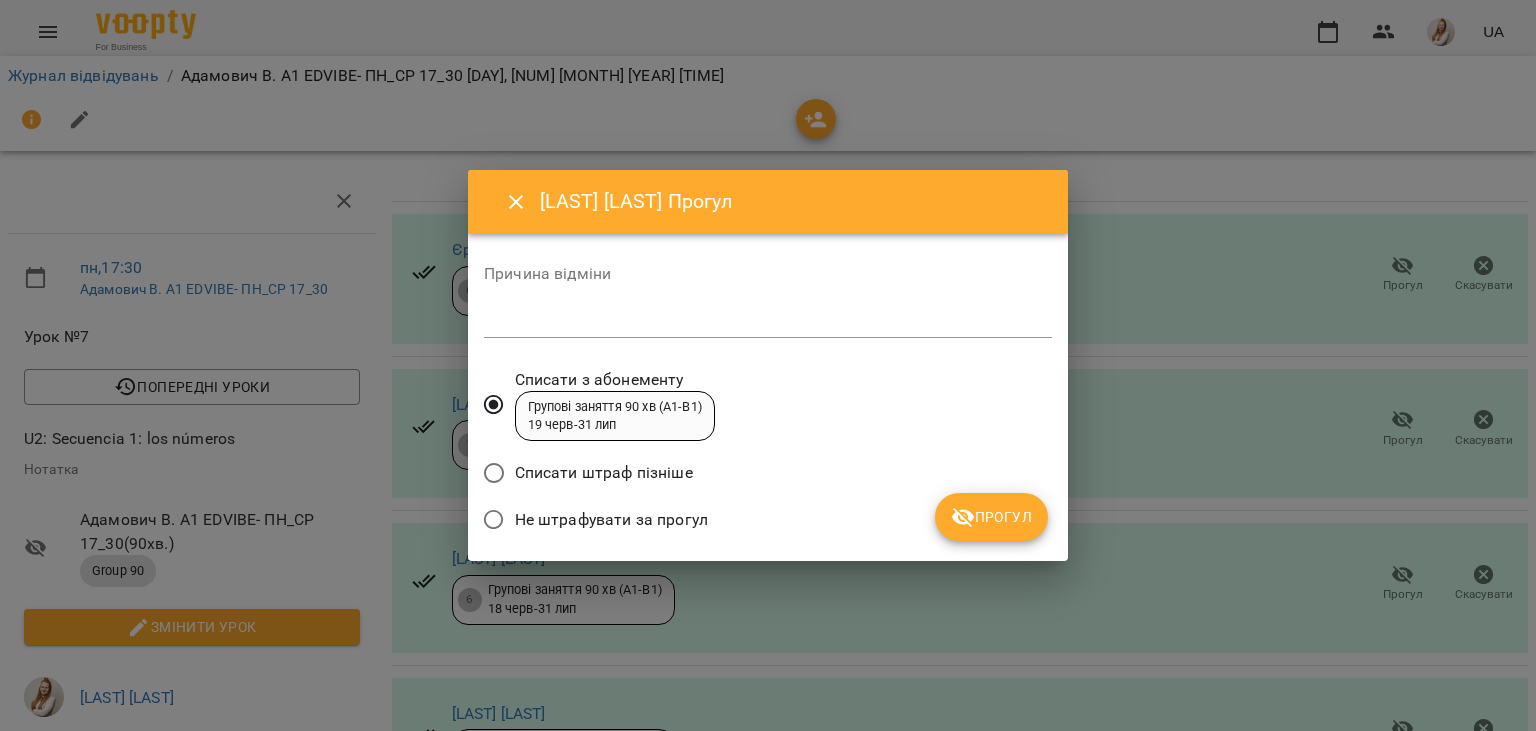 click on "Не штрафувати за прогул" at bounding box center [611, 520] 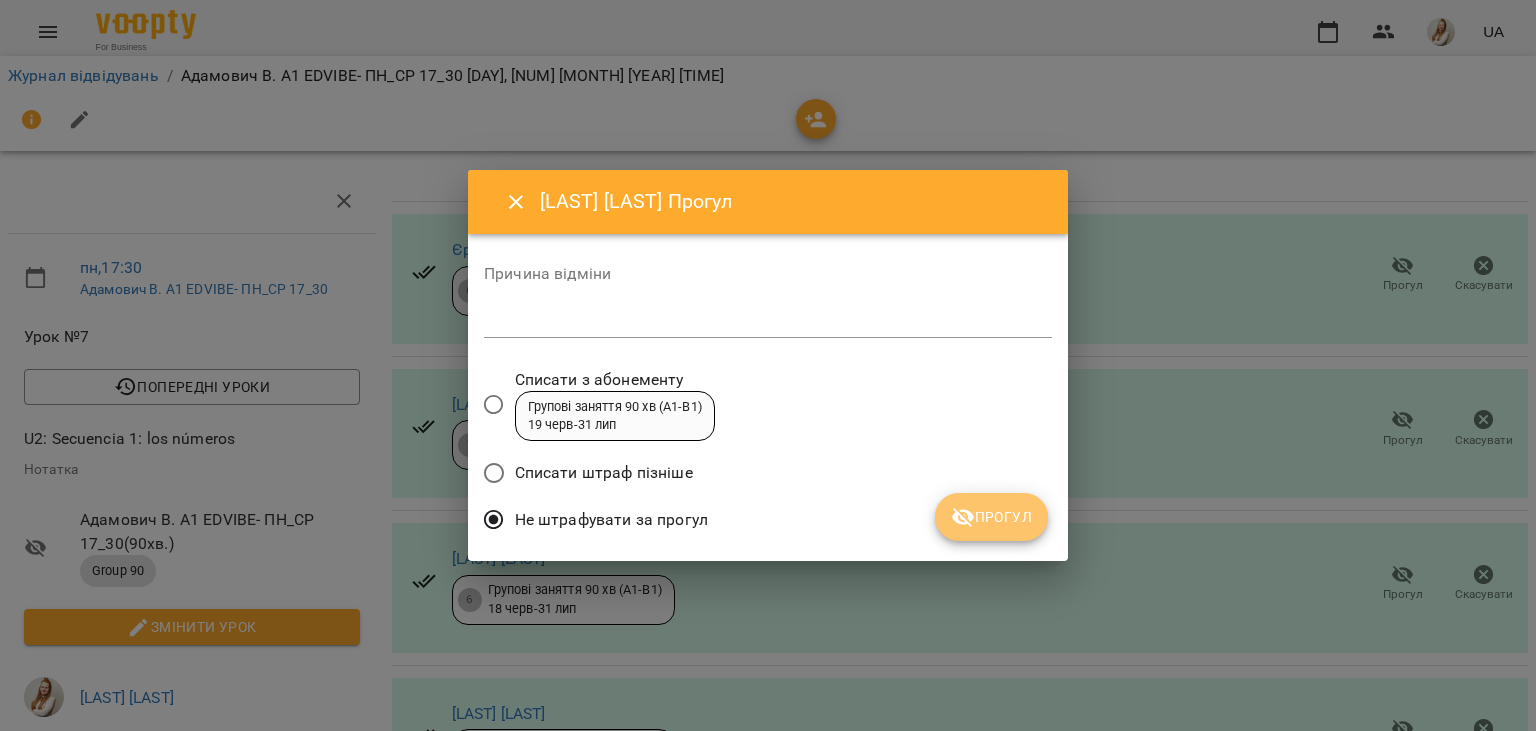 click on "Прогул" at bounding box center [991, 517] 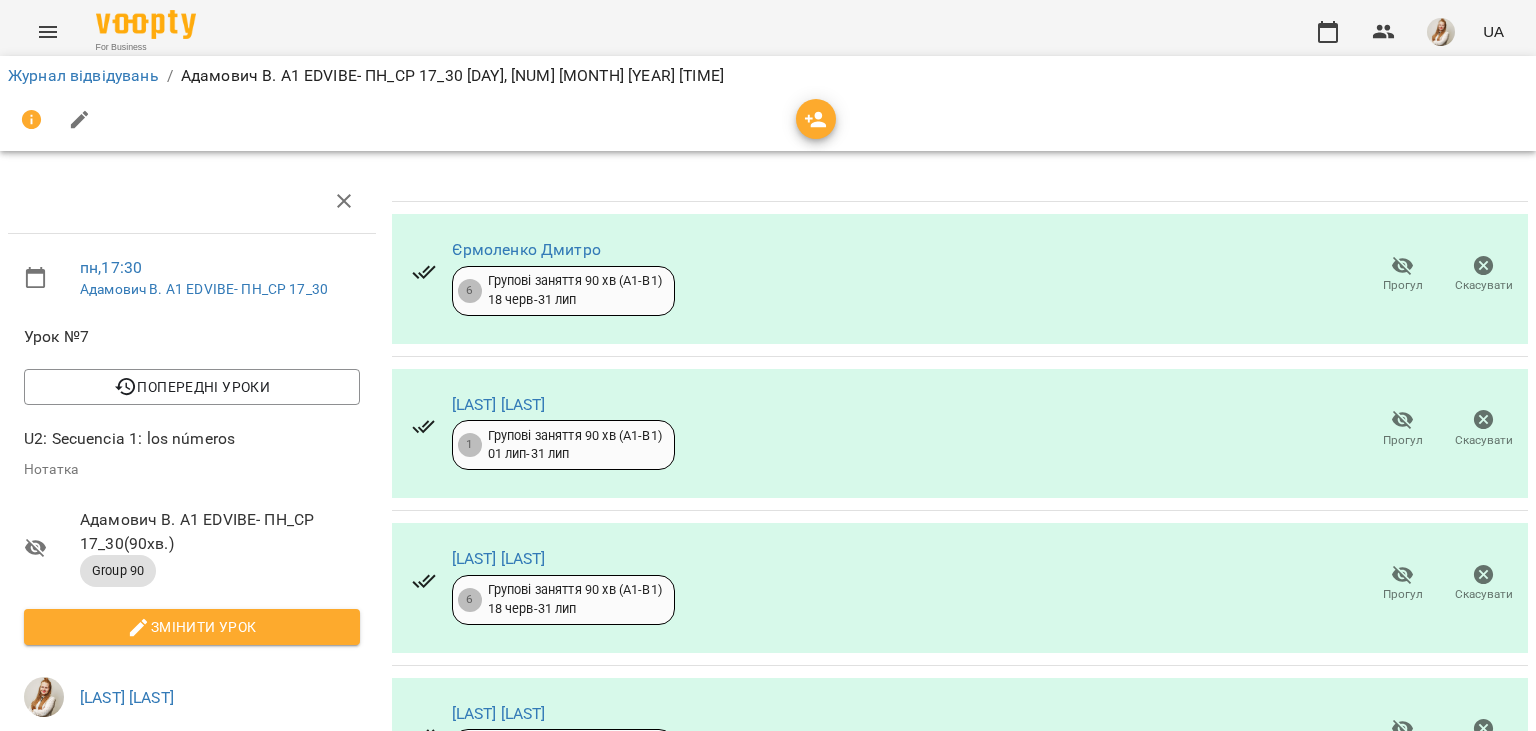 scroll, scrollTop: 525, scrollLeft: 0, axis: vertical 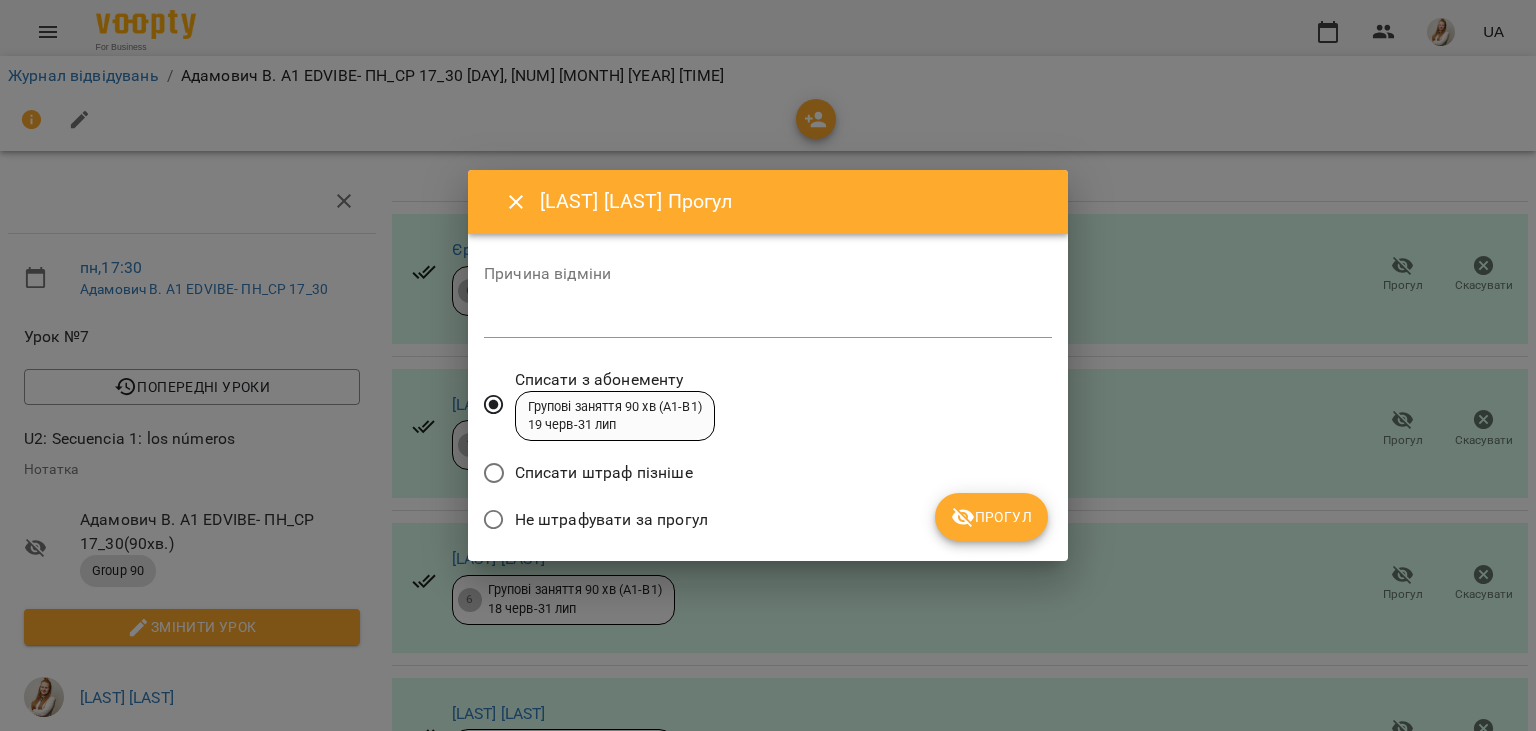 click on "Не штрафувати за прогул" at bounding box center (768, 522) 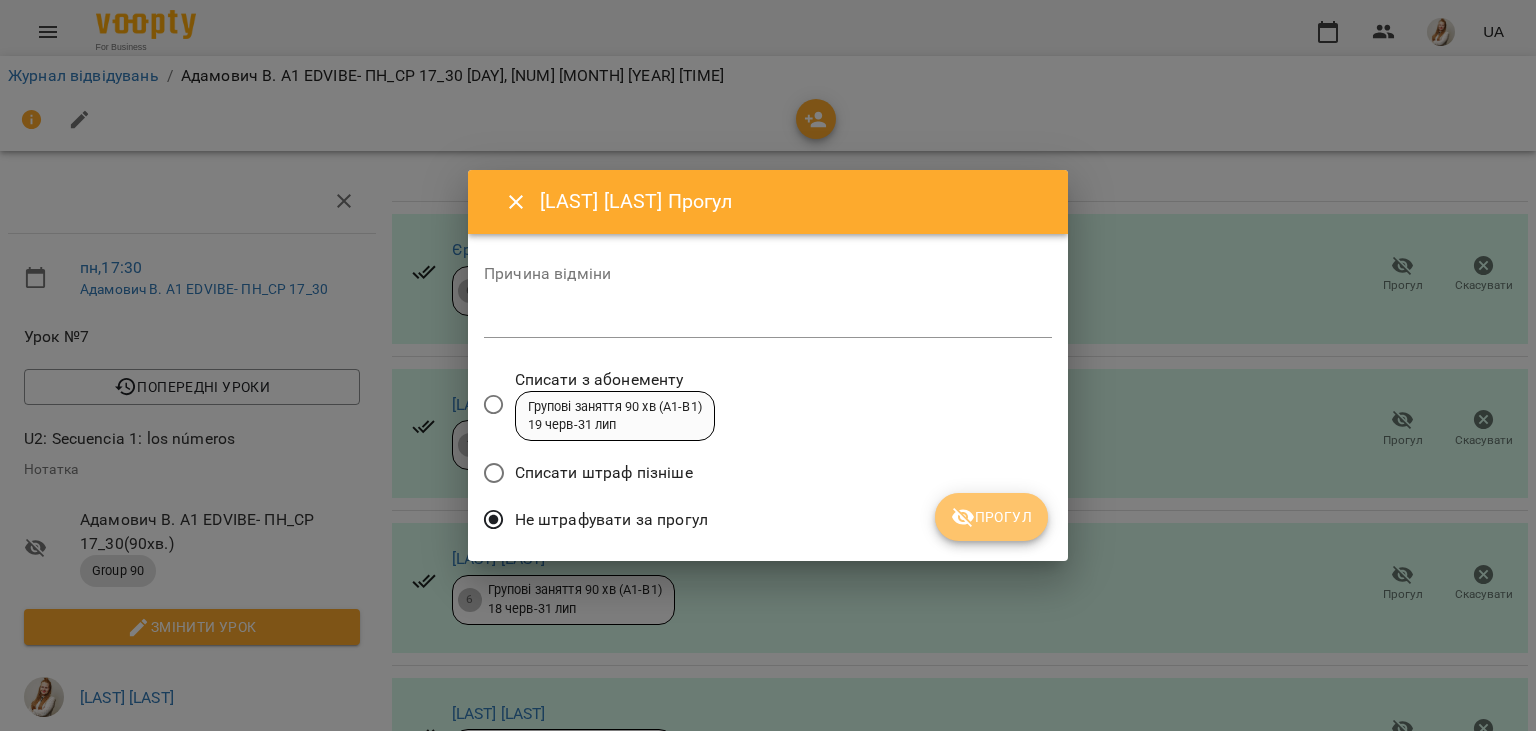 click on "Прогул" at bounding box center [991, 517] 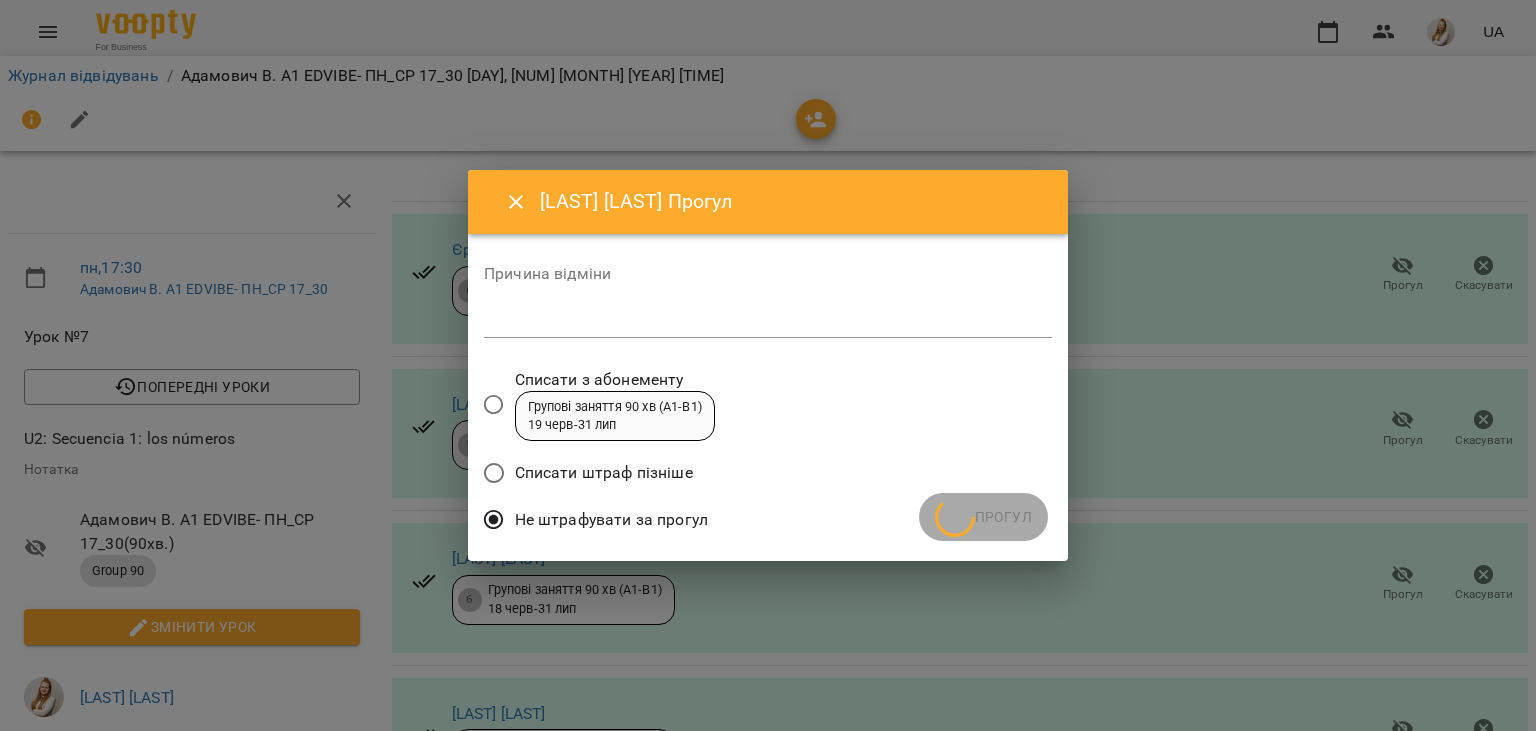 scroll, scrollTop: 257, scrollLeft: 0, axis: vertical 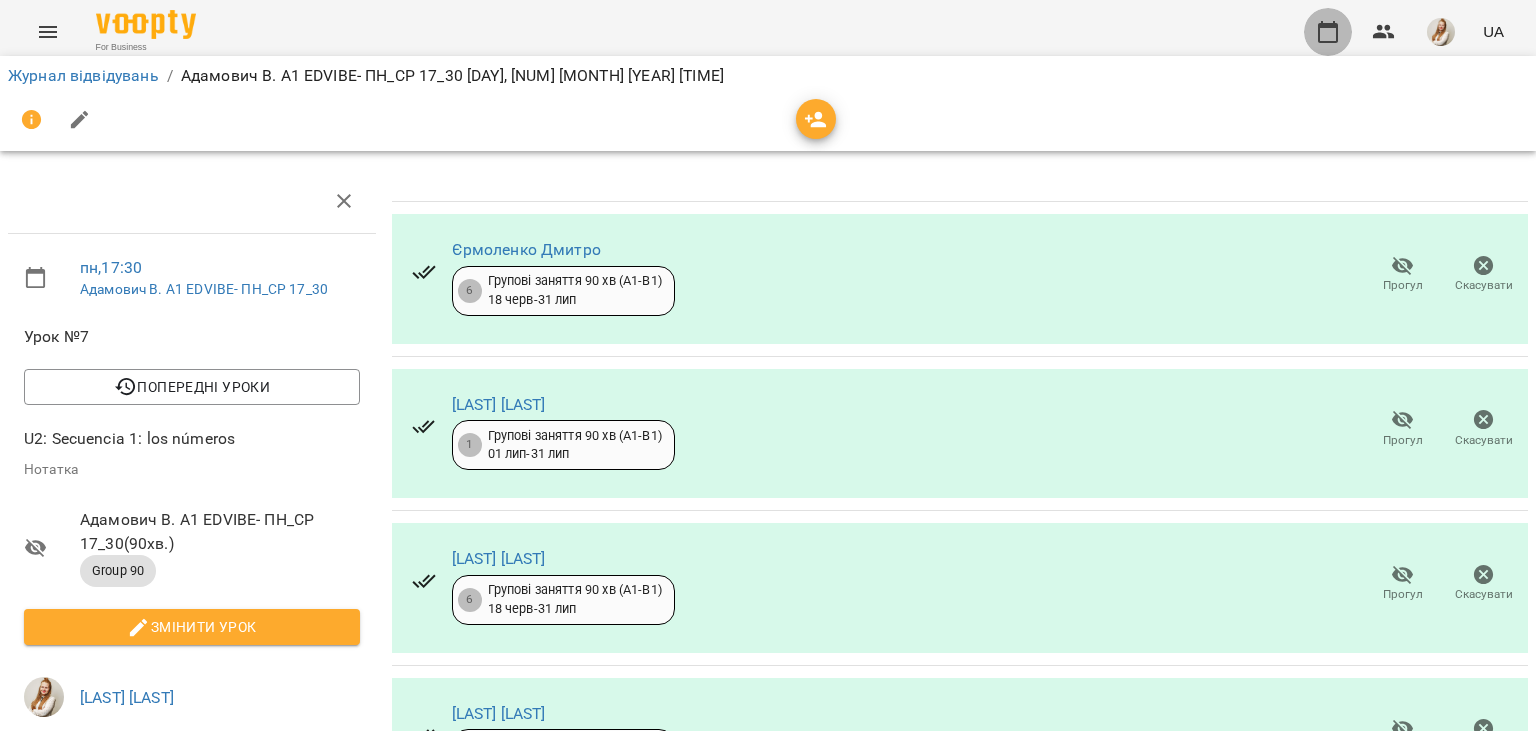click 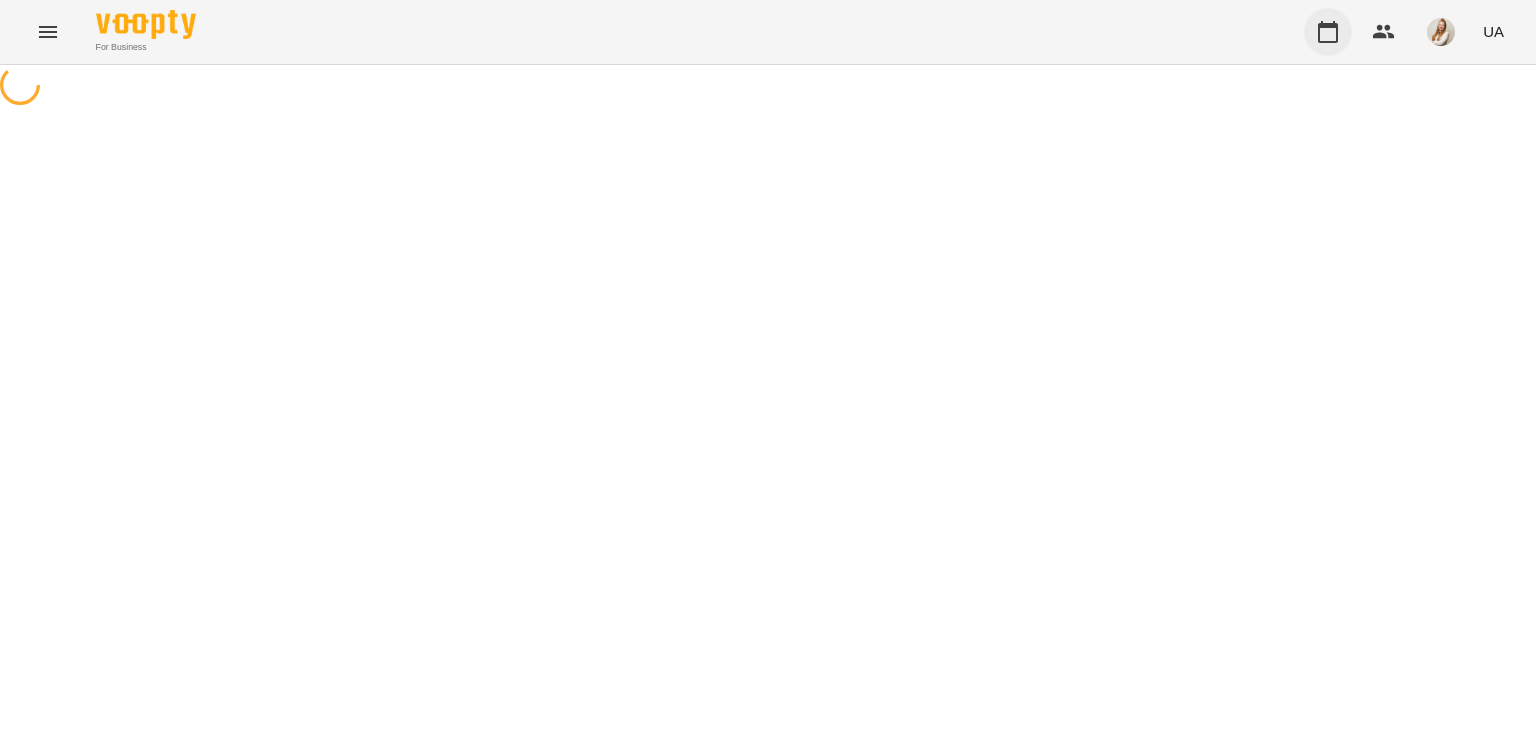 scroll, scrollTop: 0, scrollLeft: 0, axis: both 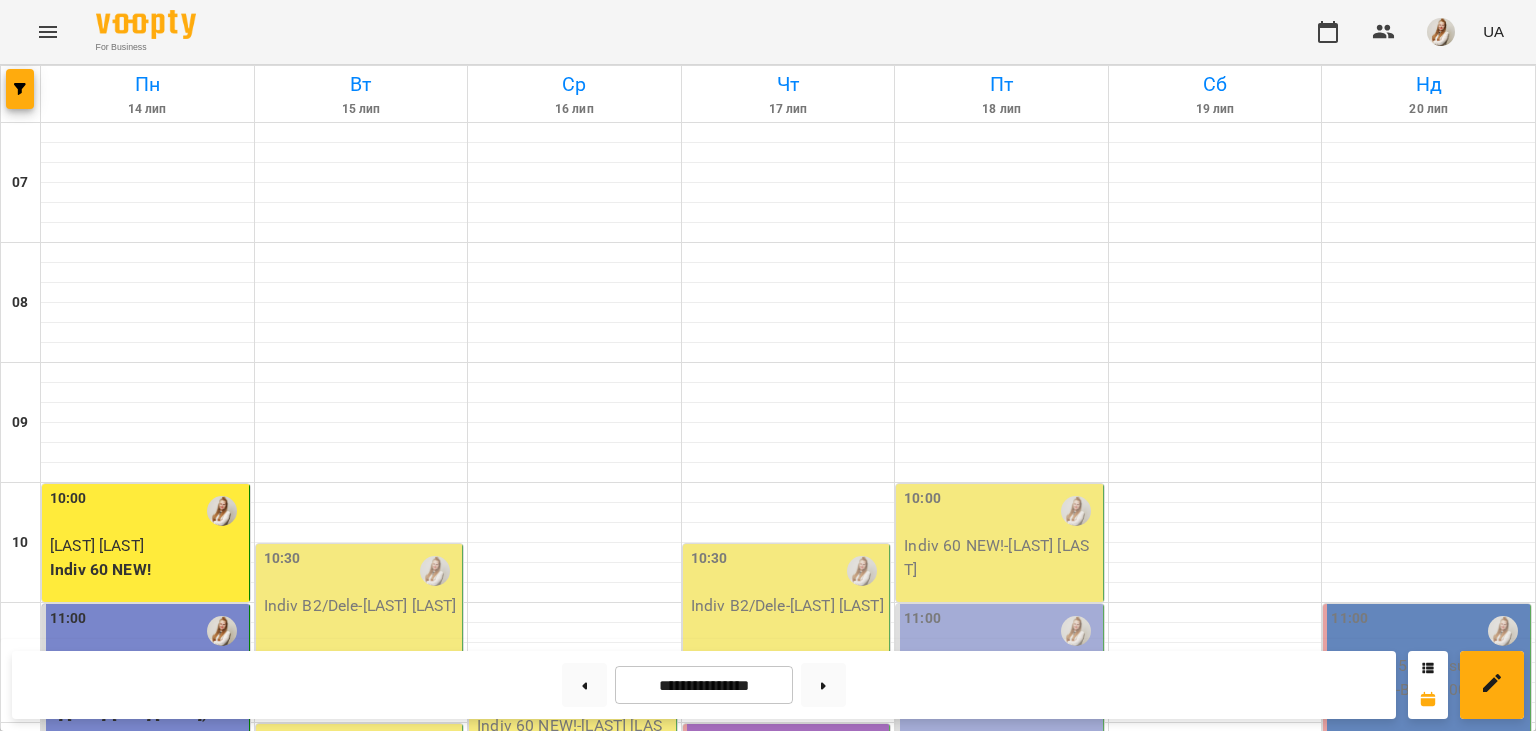 click on "17:30" at bounding box center (147, 1411) 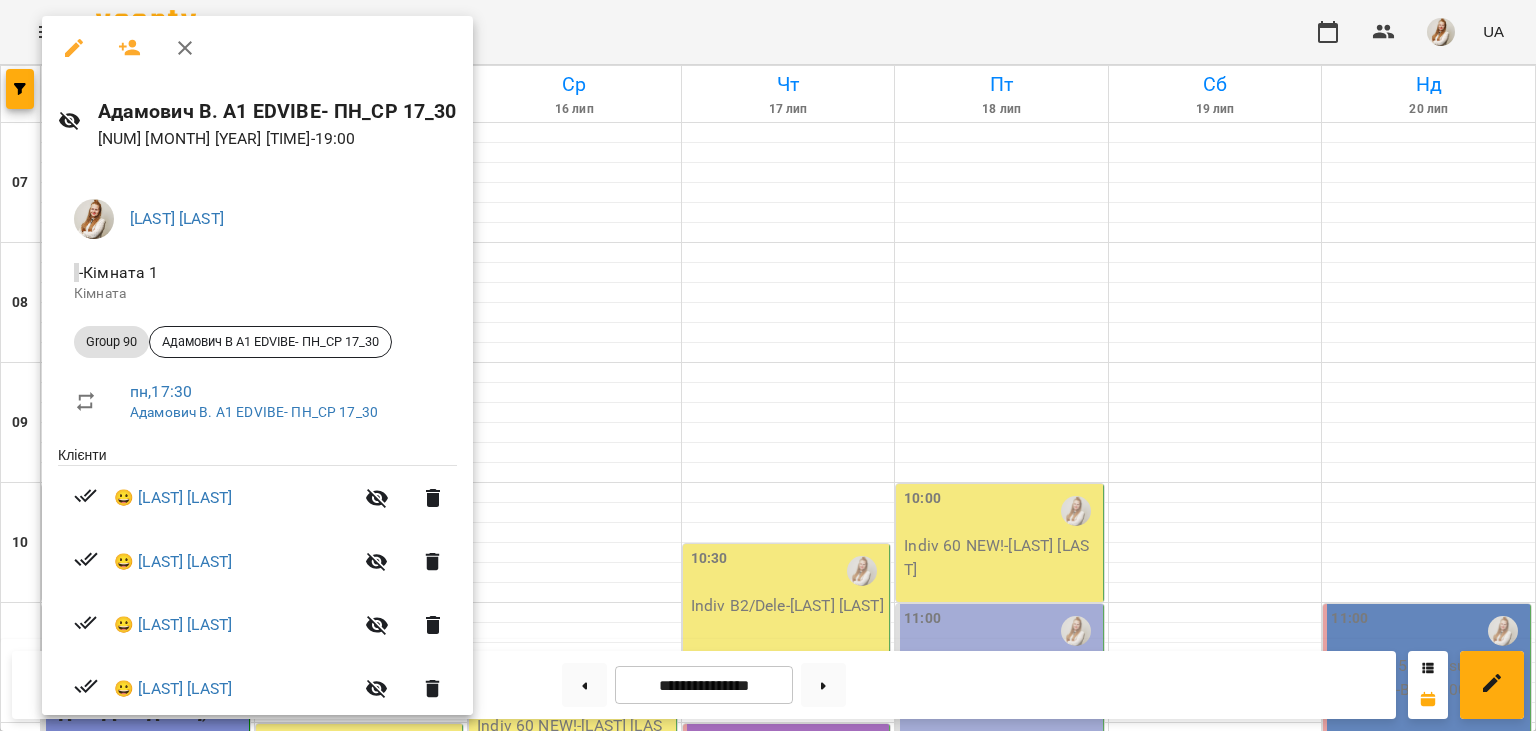 click 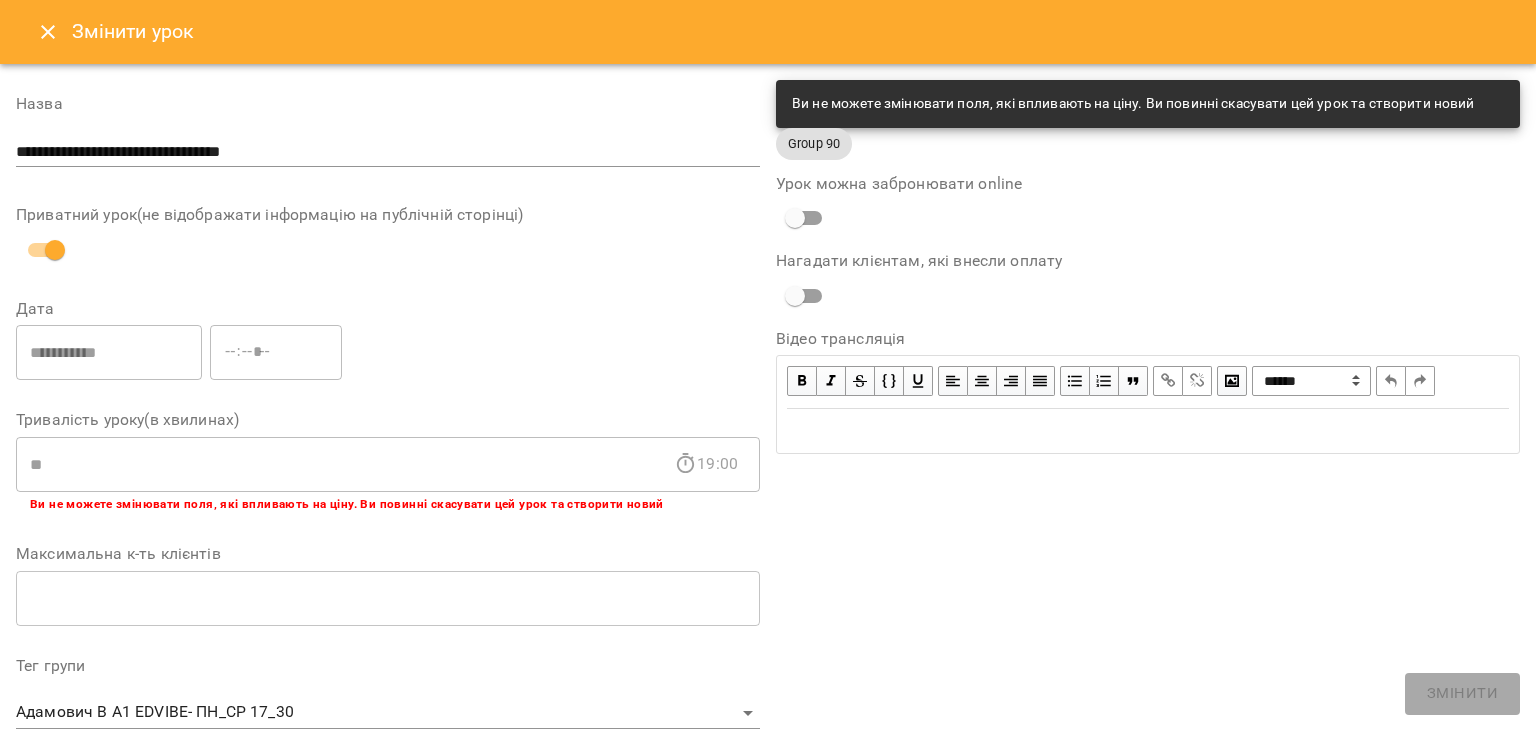 click 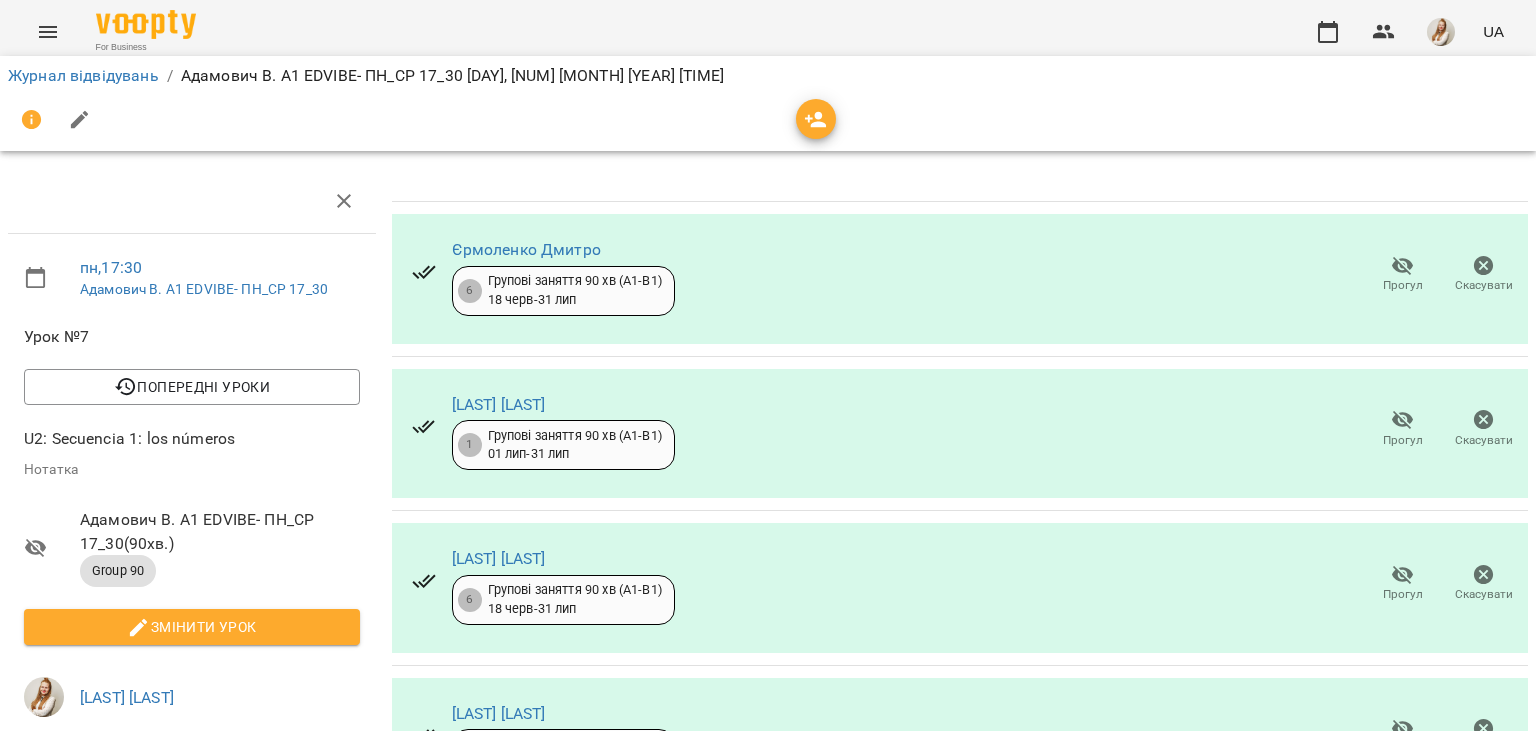 scroll, scrollTop: 62, scrollLeft: 0, axis: vertical 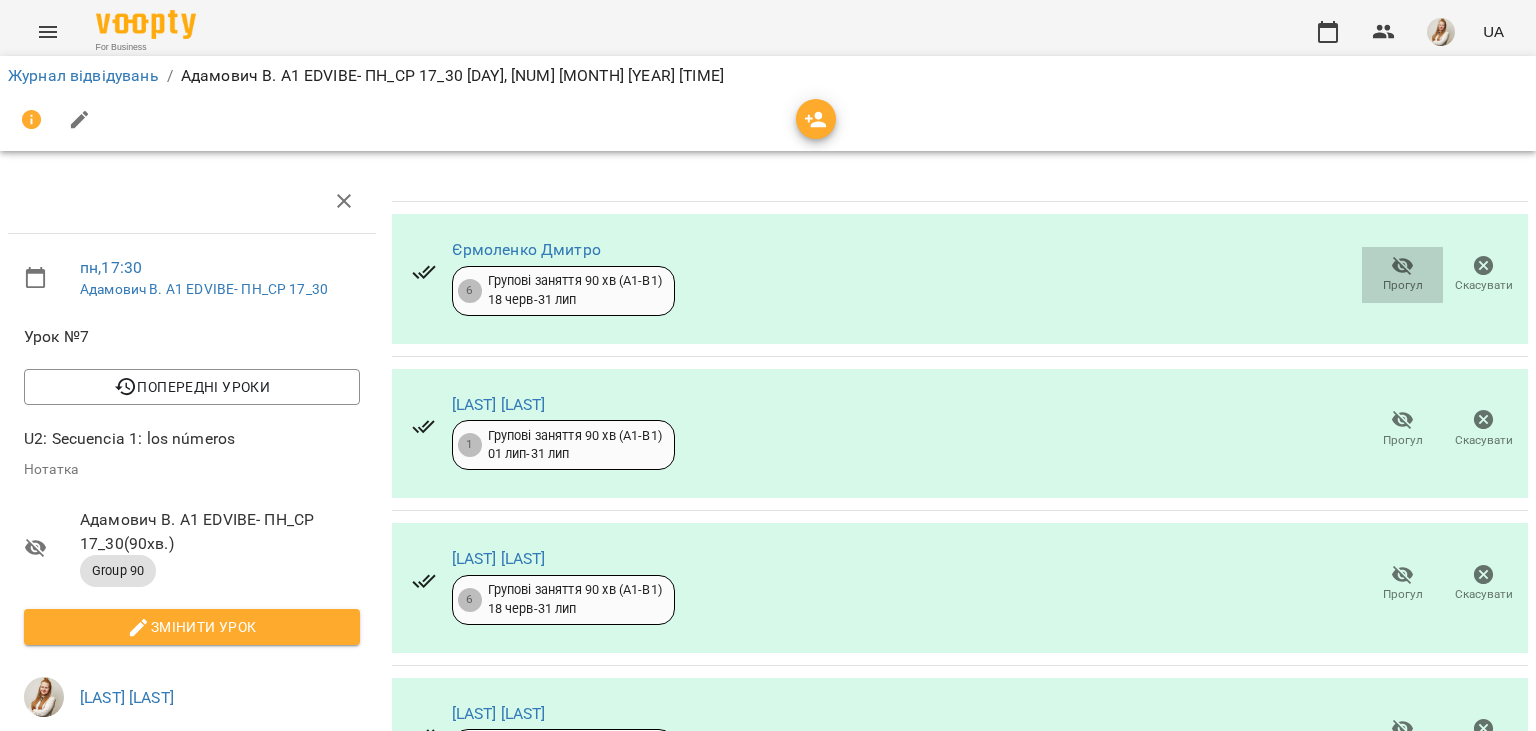 click on "Прогул" at bounding box center [1403, 285] 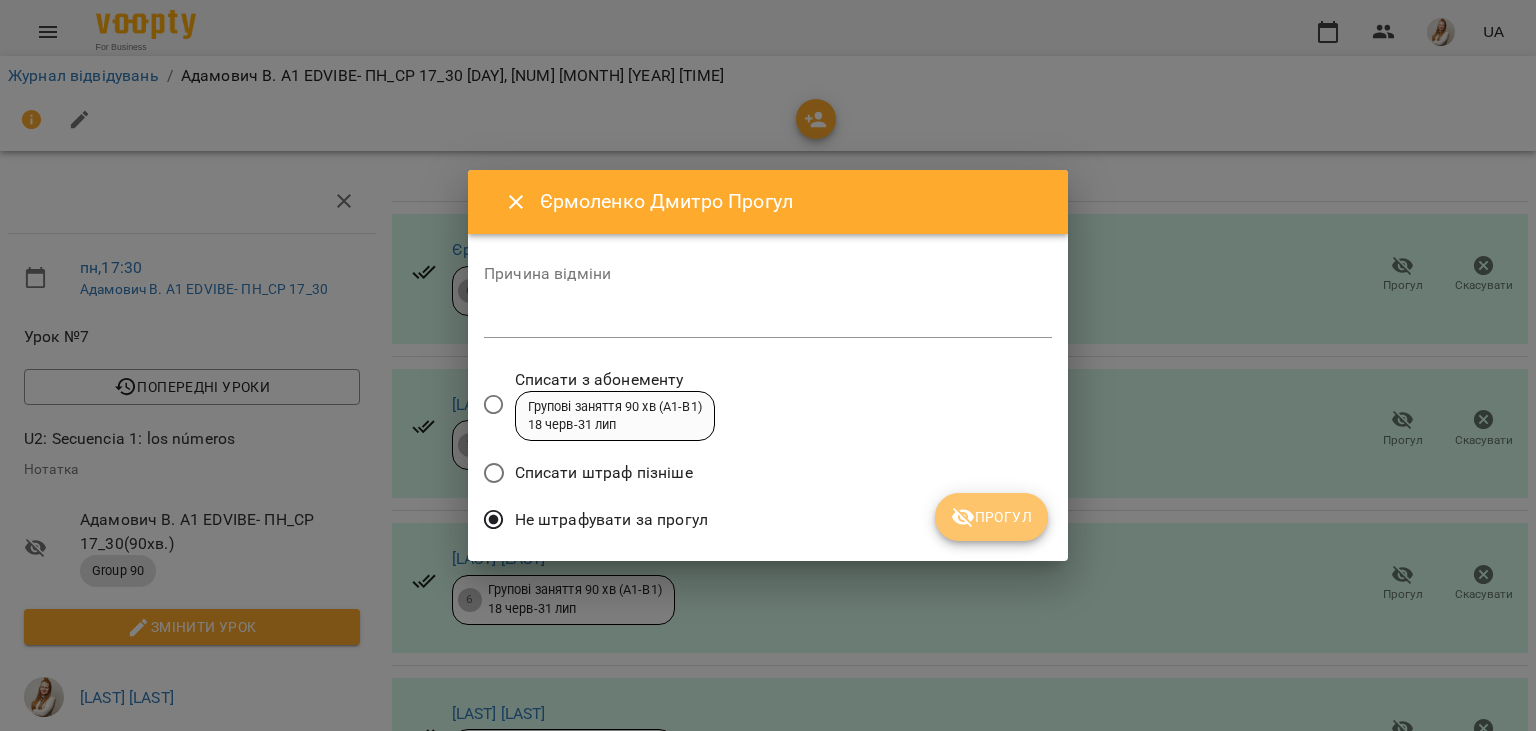 click on "Прогул" at bounding box center (991, 517) 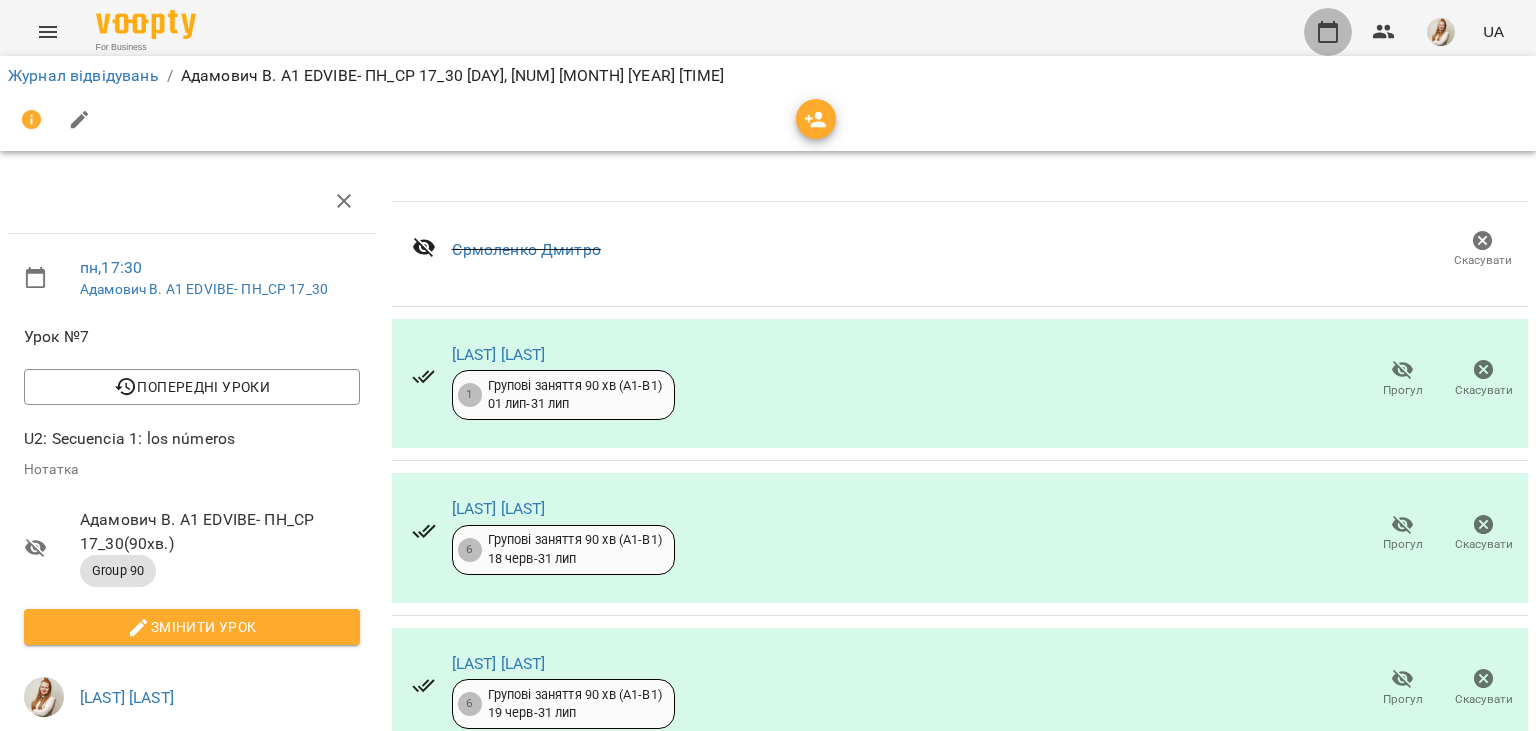 click 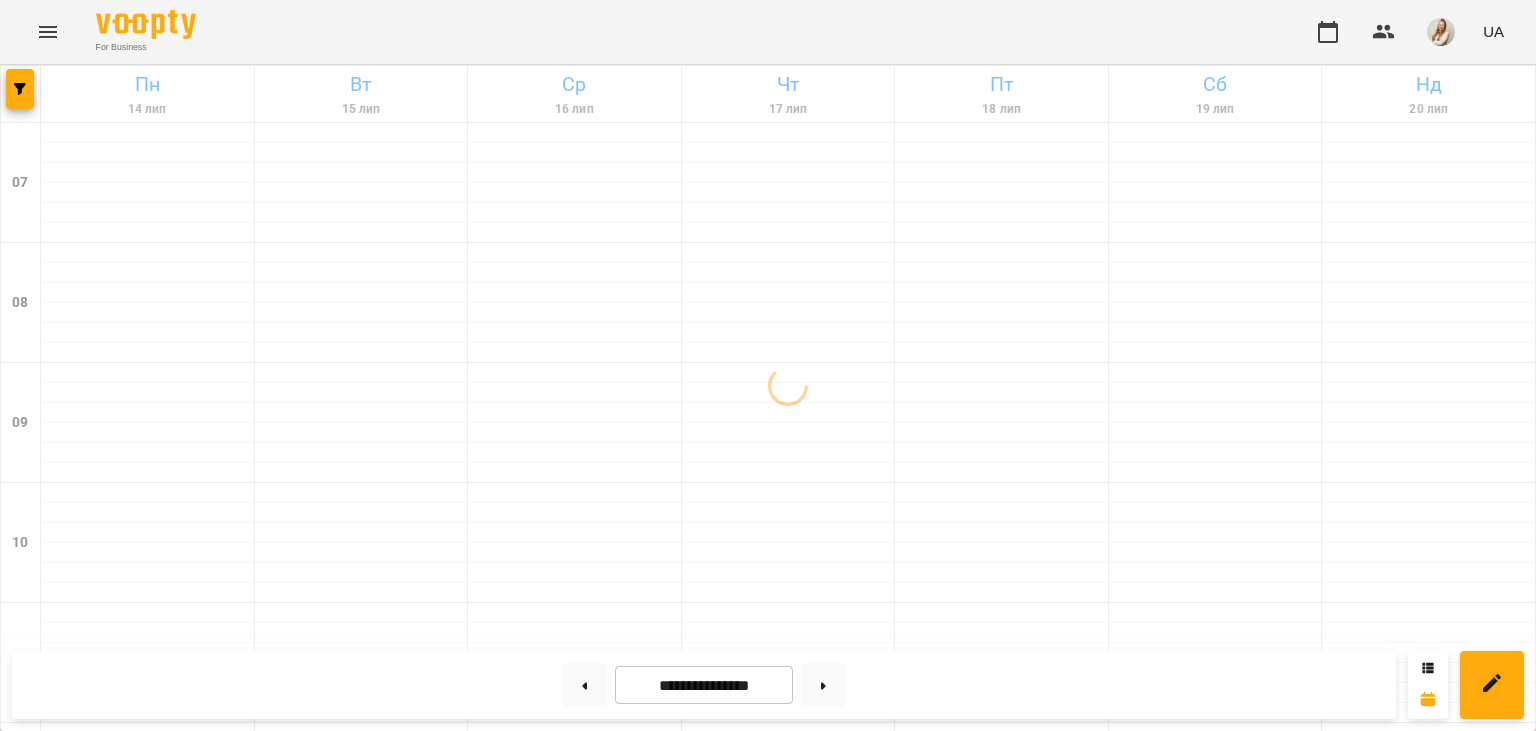 click on "For Business UA" at bounding box center [768, 32] 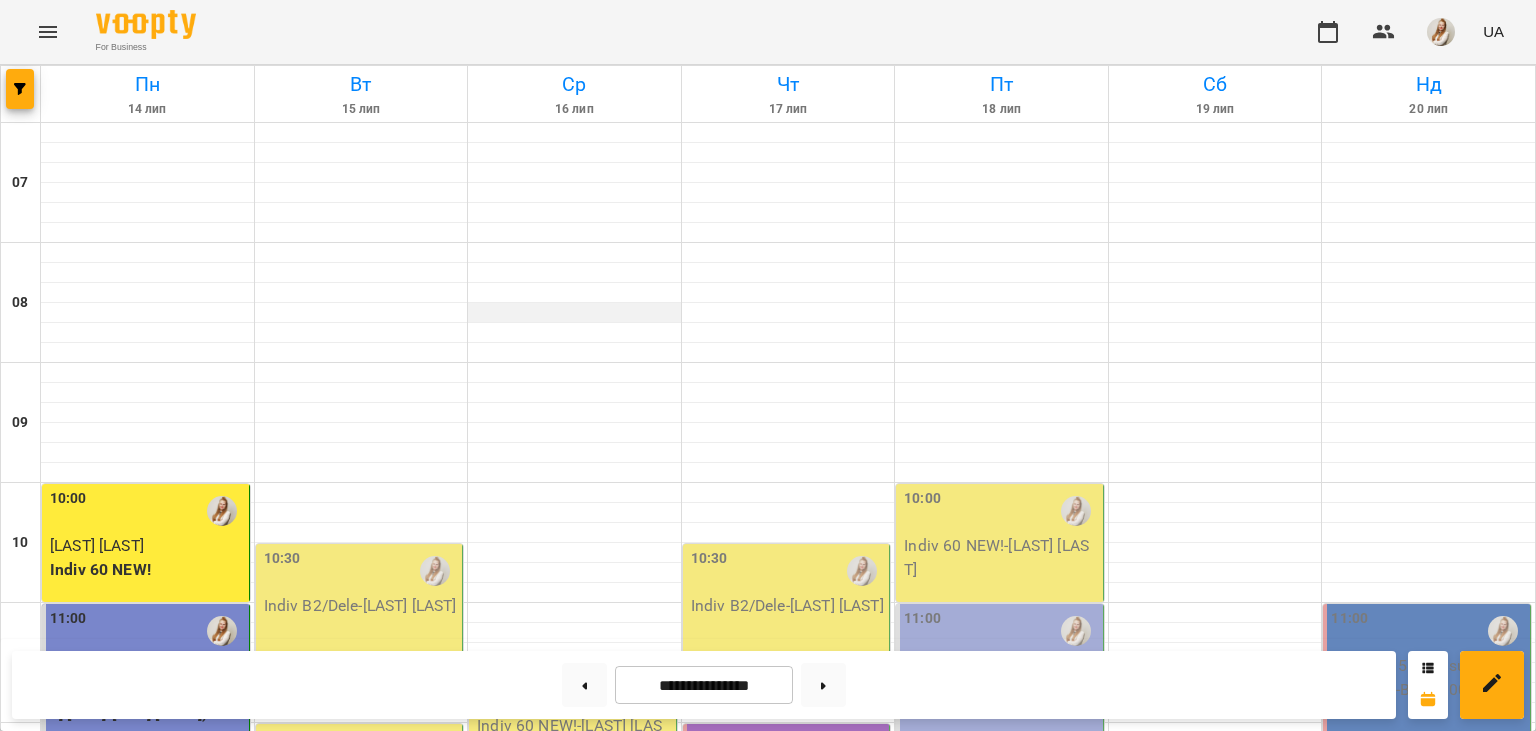 scroll, scrollTop: 1280, scrollLeft: 0, axis: vertical 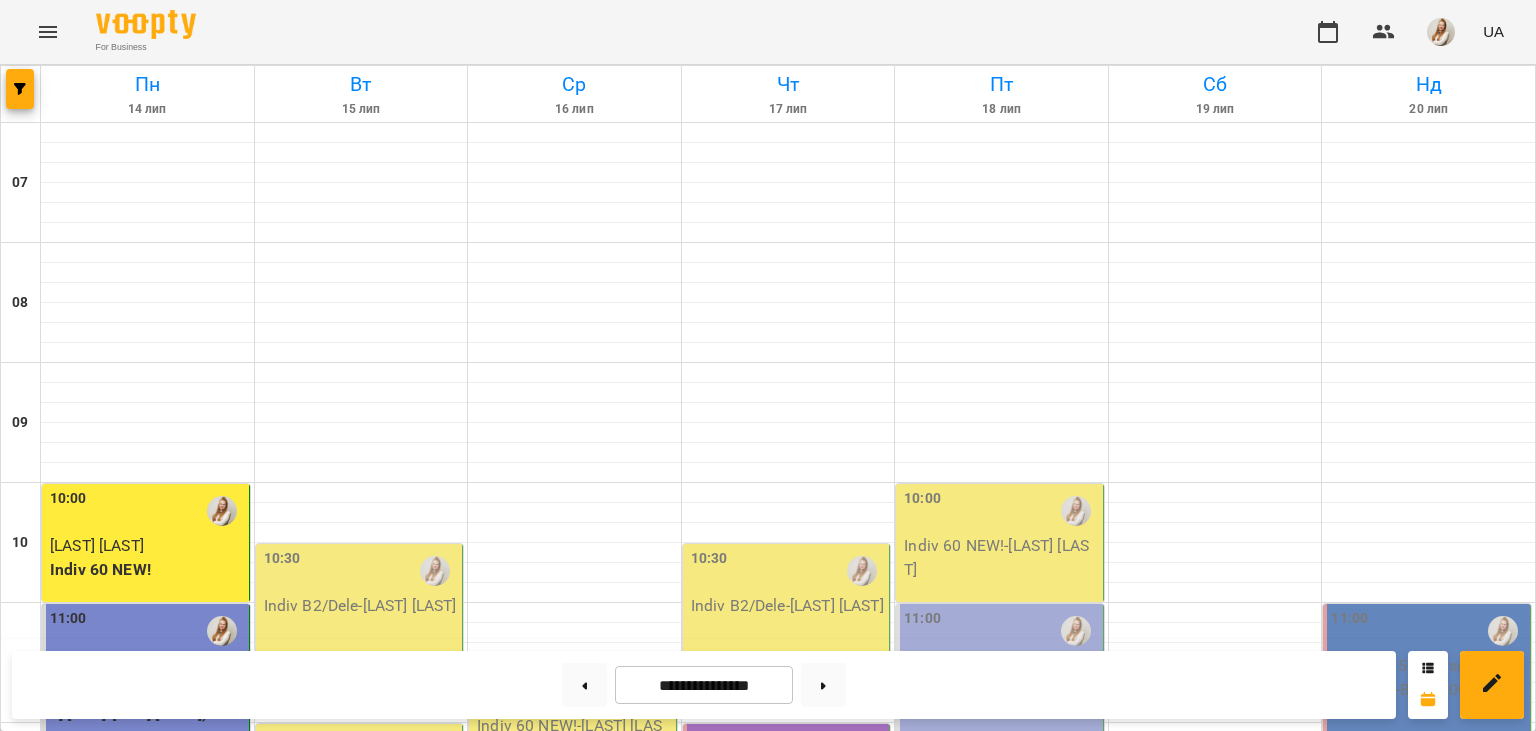 click on "Group [NUM] ([LAST] [CODE] [DAY]/[DAY] [TIME])" at bounding box center [147, 1721] 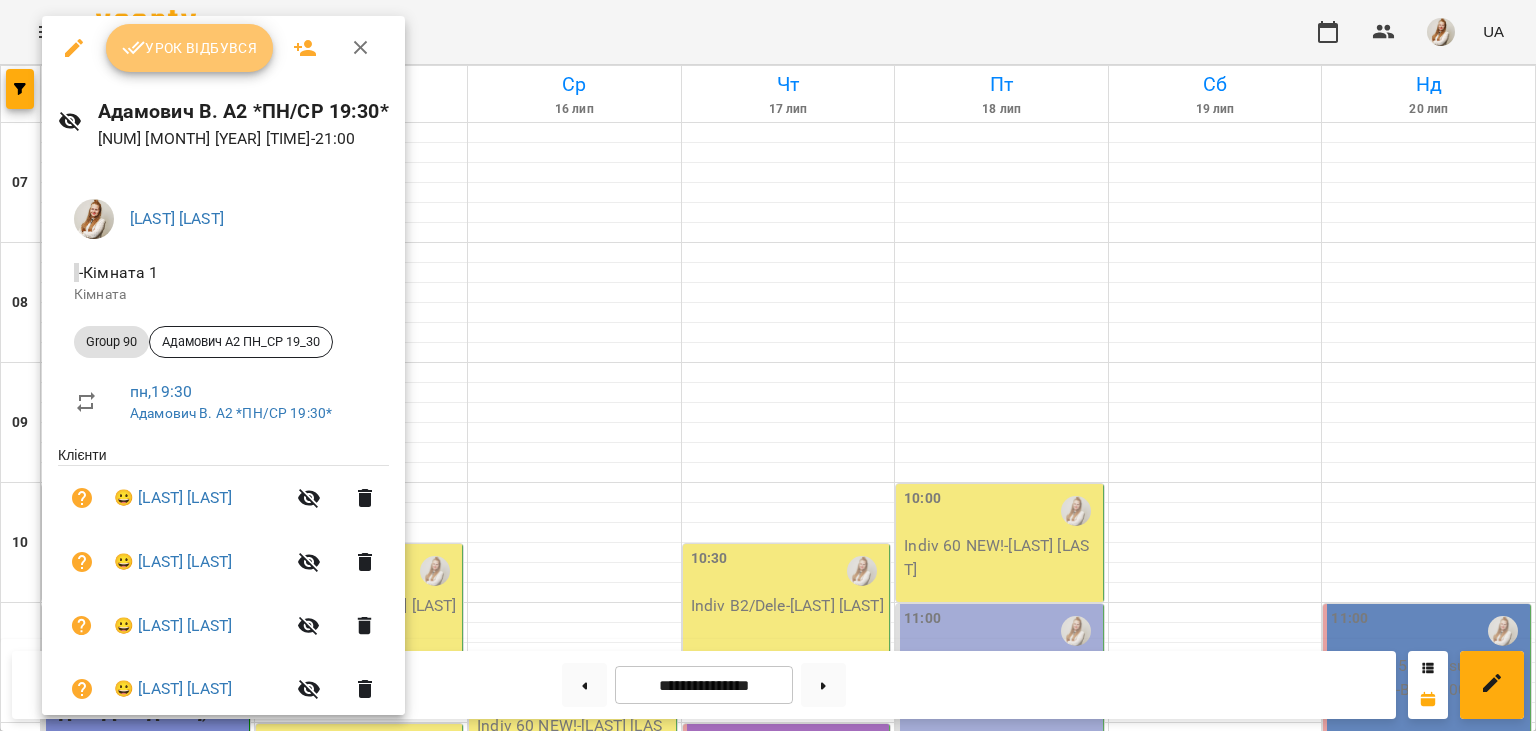 click on "Урок відбувся" at bounding box center [190, 48] 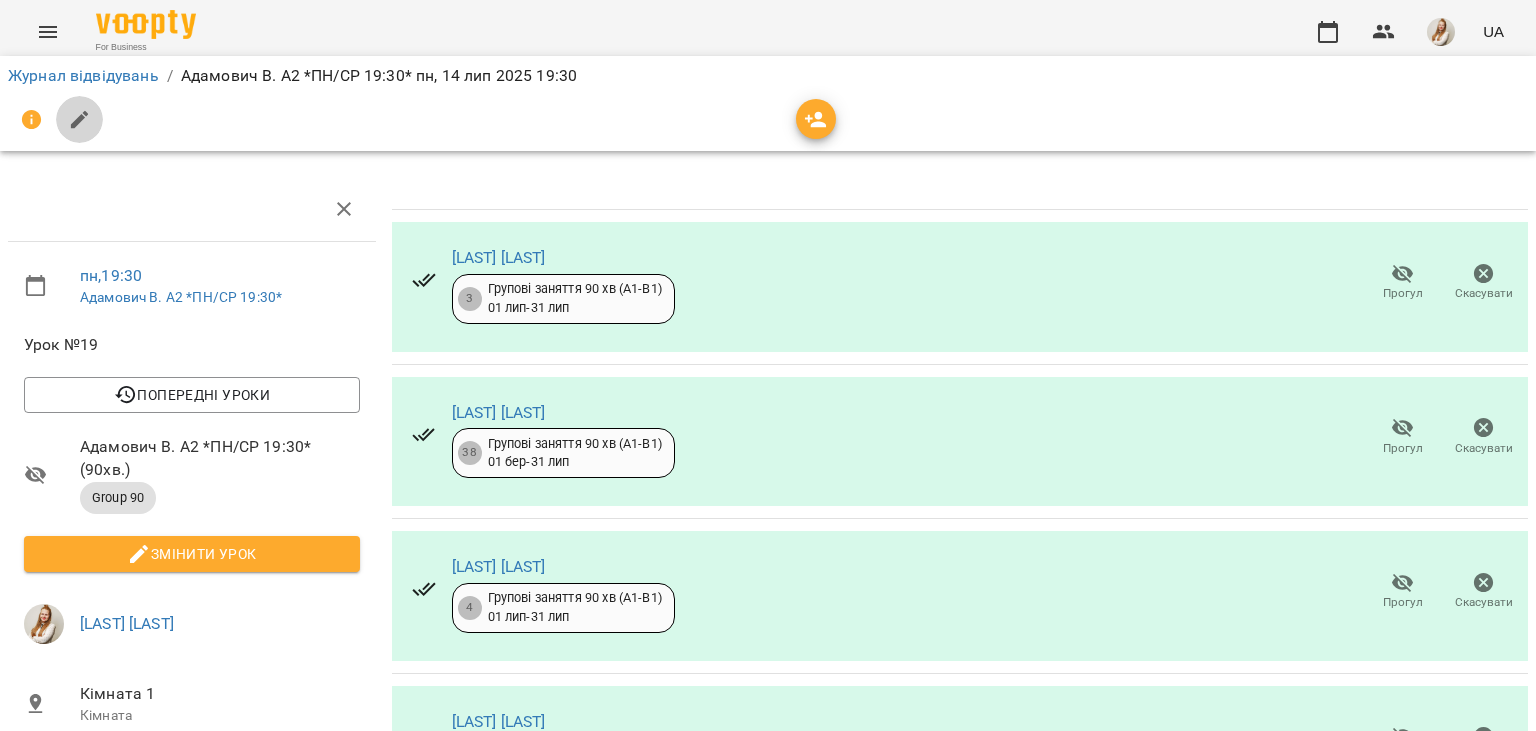click at bounding box center (80, 120) 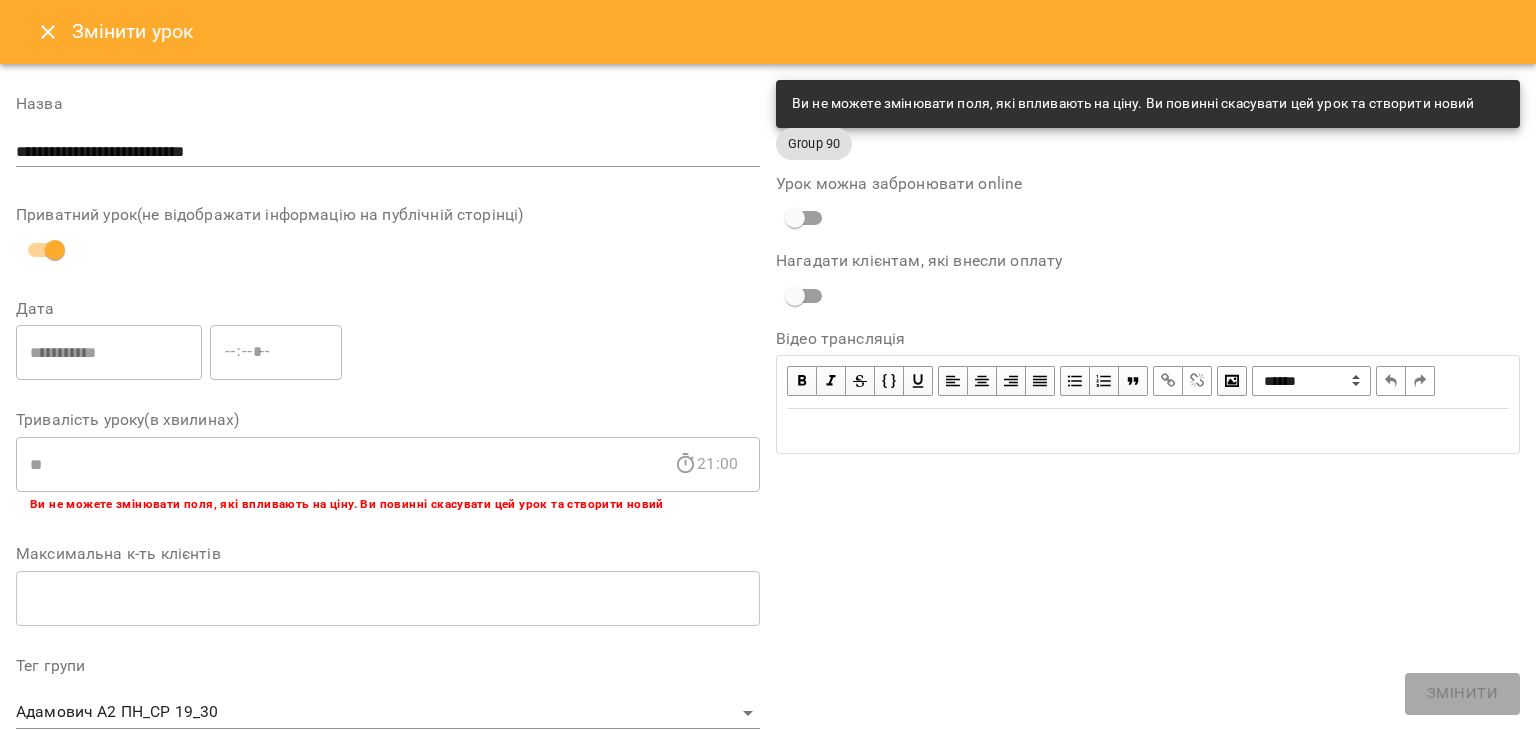 scroll, scrollTop: 598, scrollLeft: 0, axis: vertical 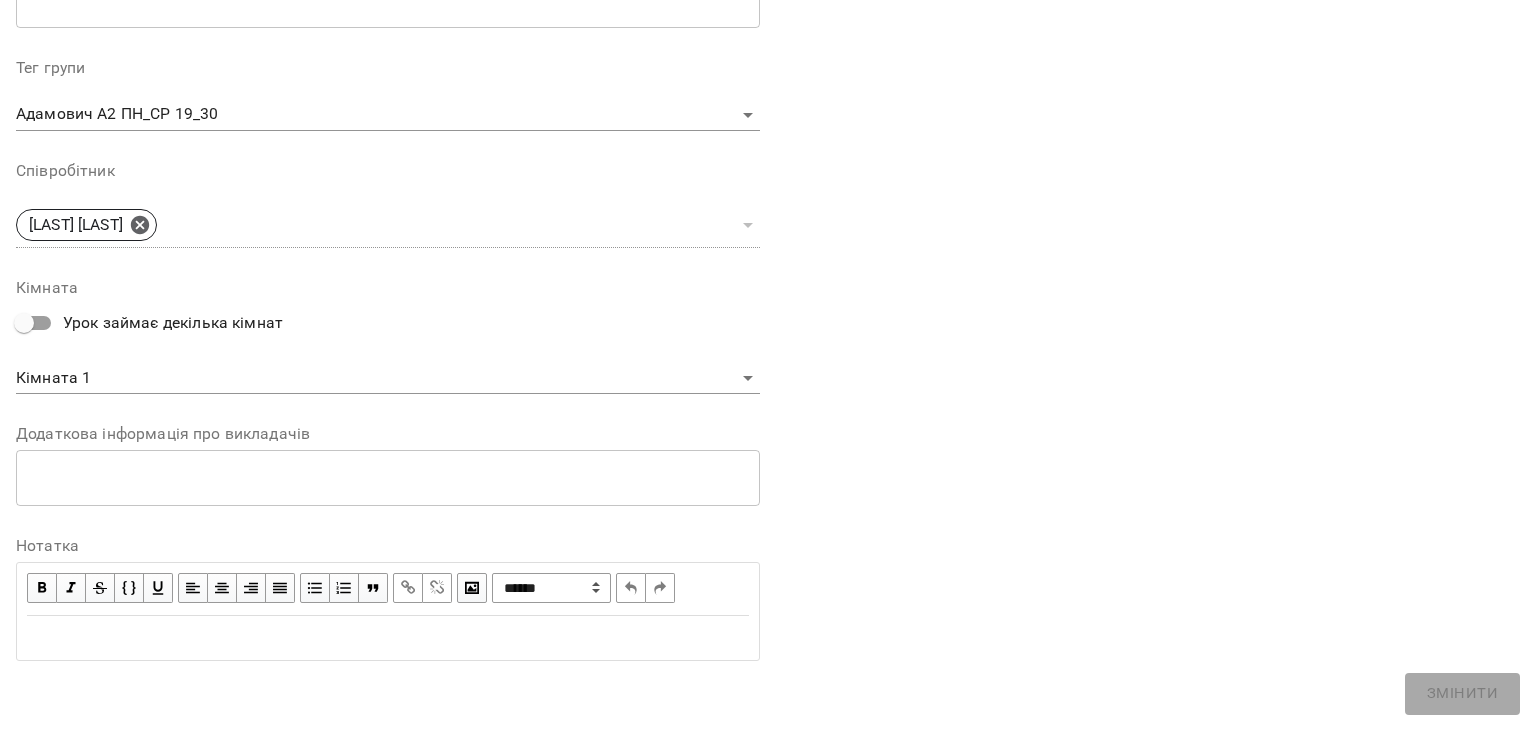 click at bounding box center (388, 638) 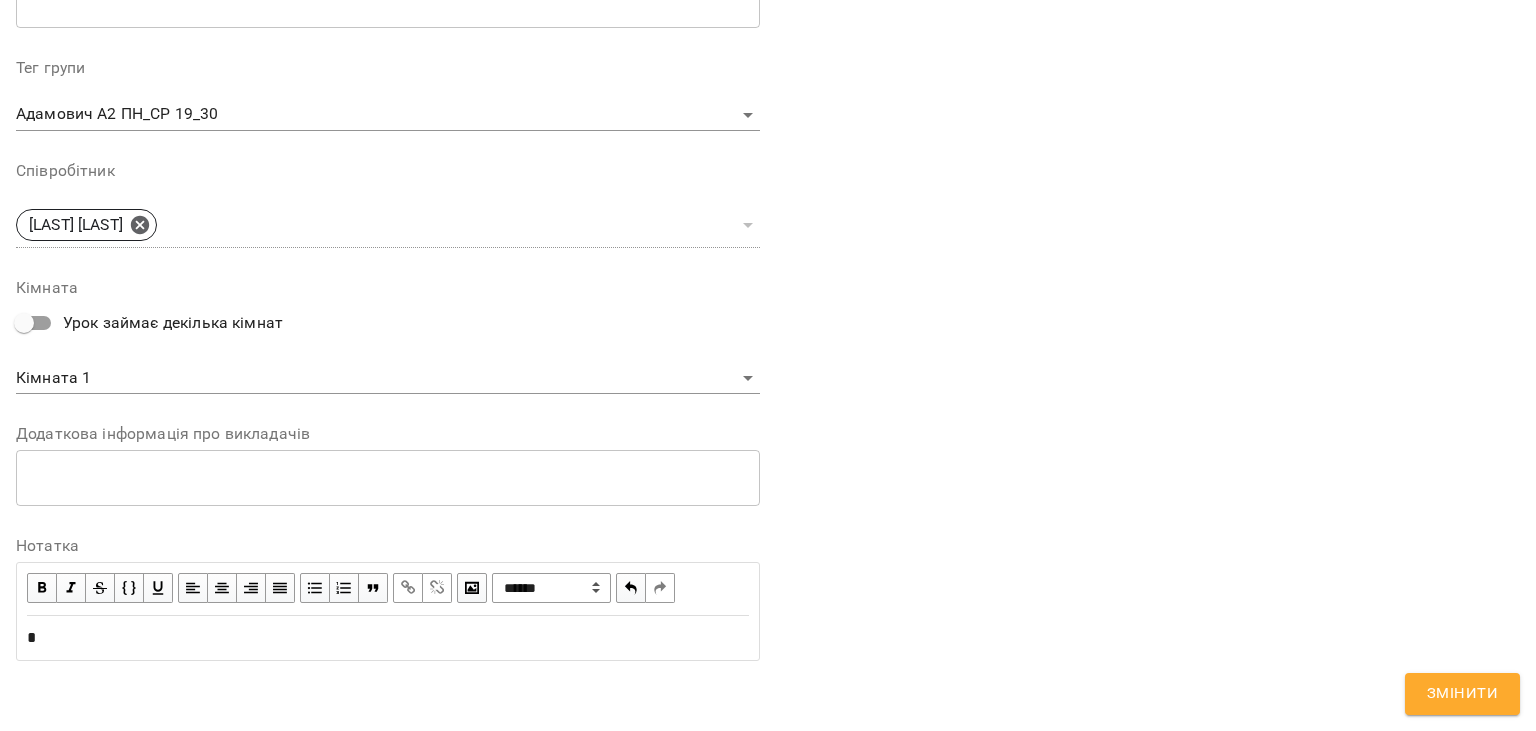 type 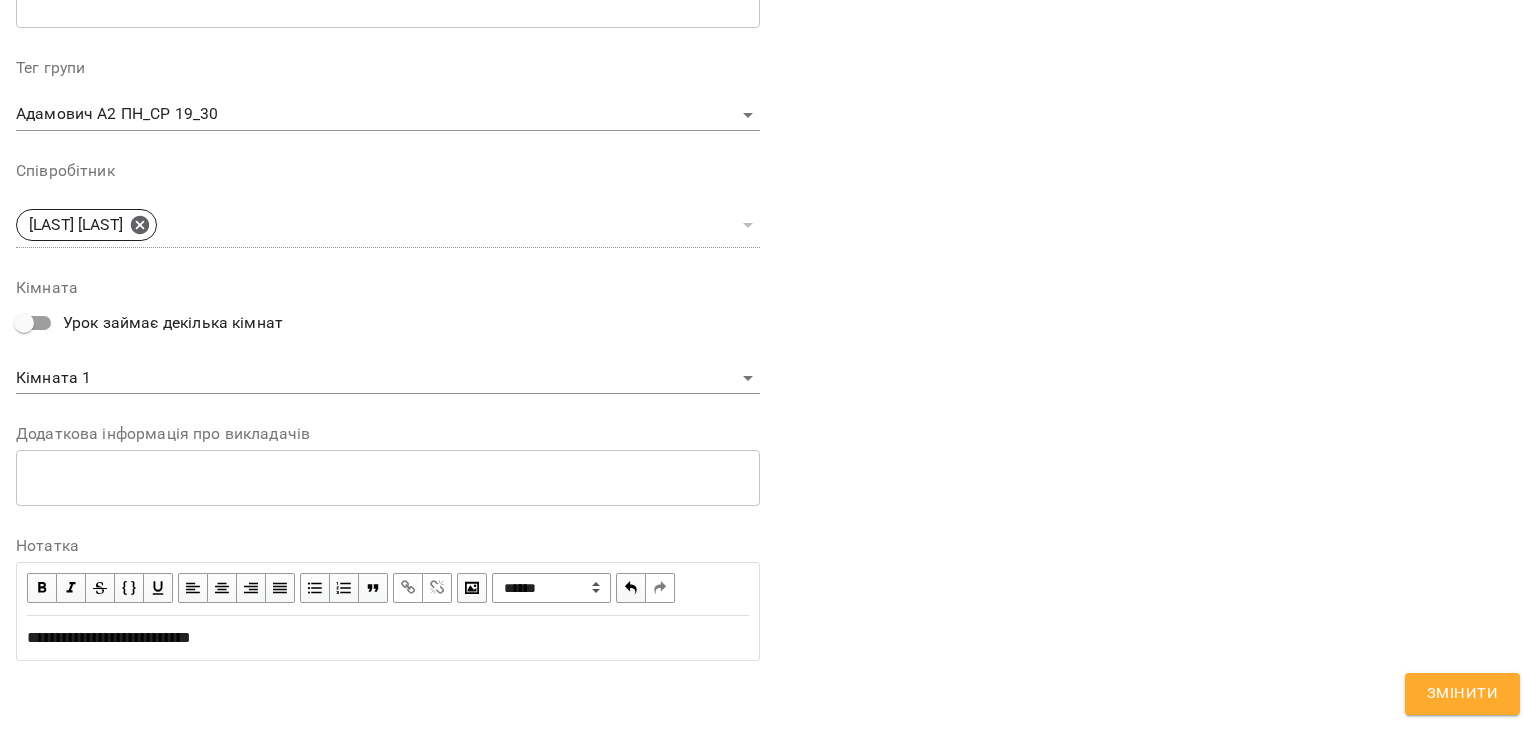 click on "Змінити" at bounding box center [1462, 694] 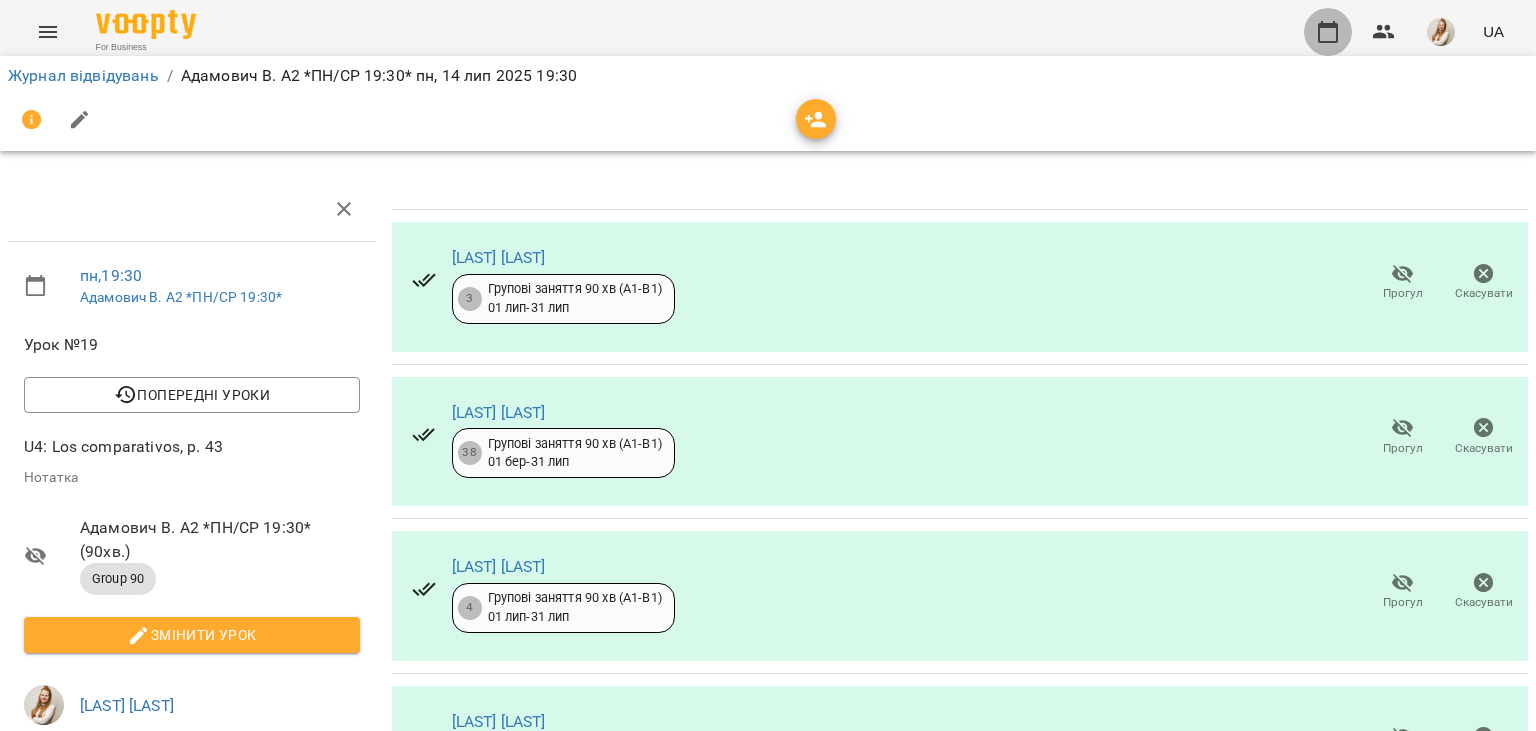 click 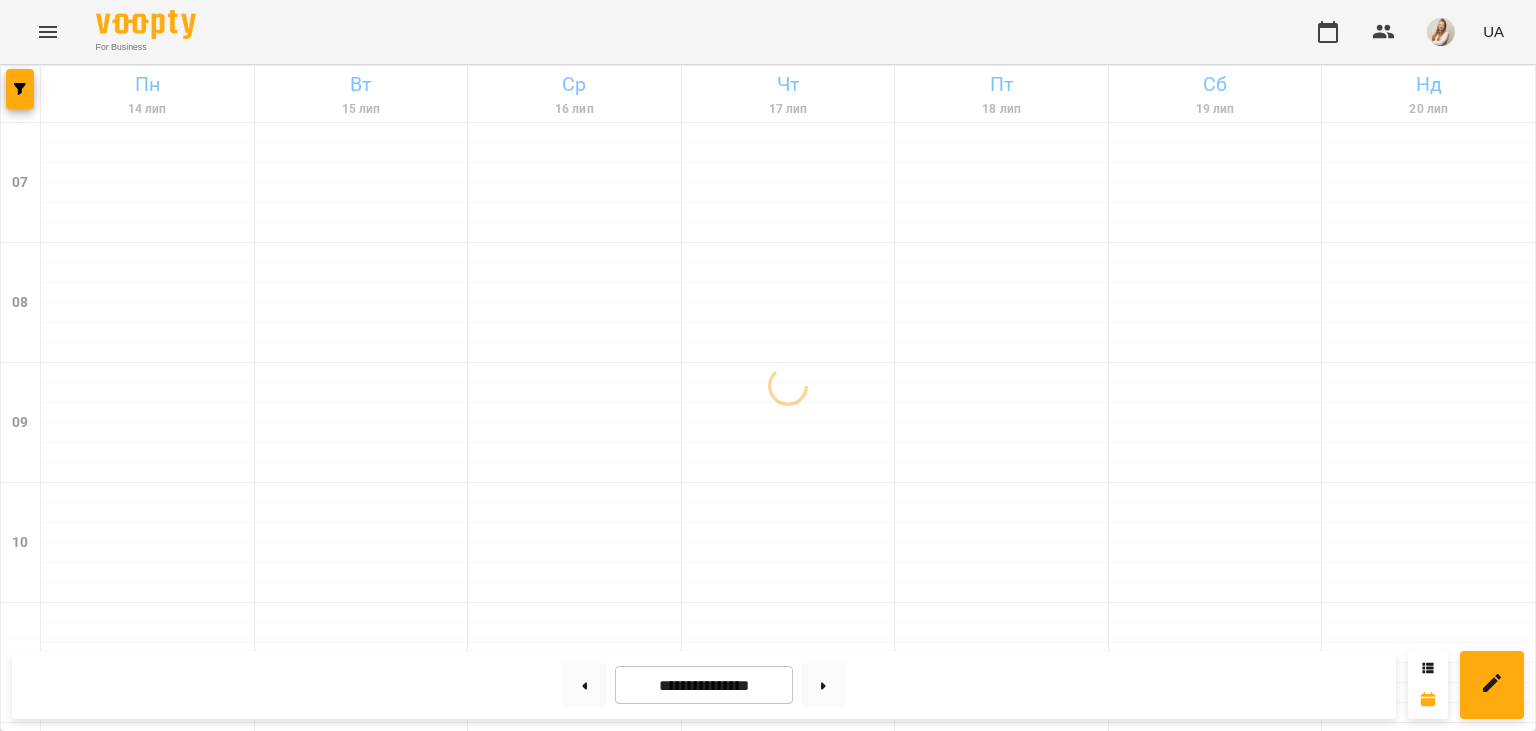 click on "For Business UA" at bounding box center [768, 32] 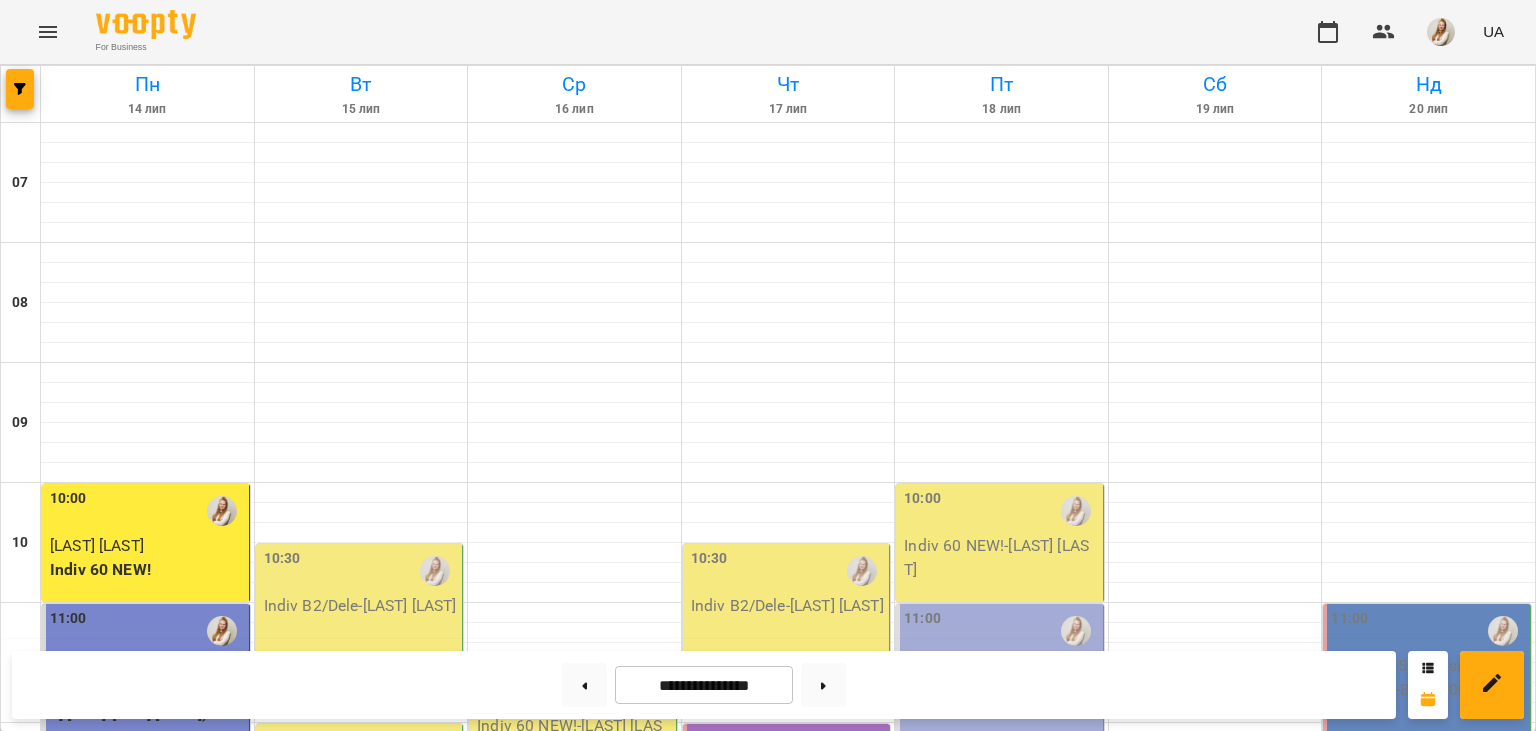 scroll, scrollTop: 749, scrollLeft: 0, axis: vertical 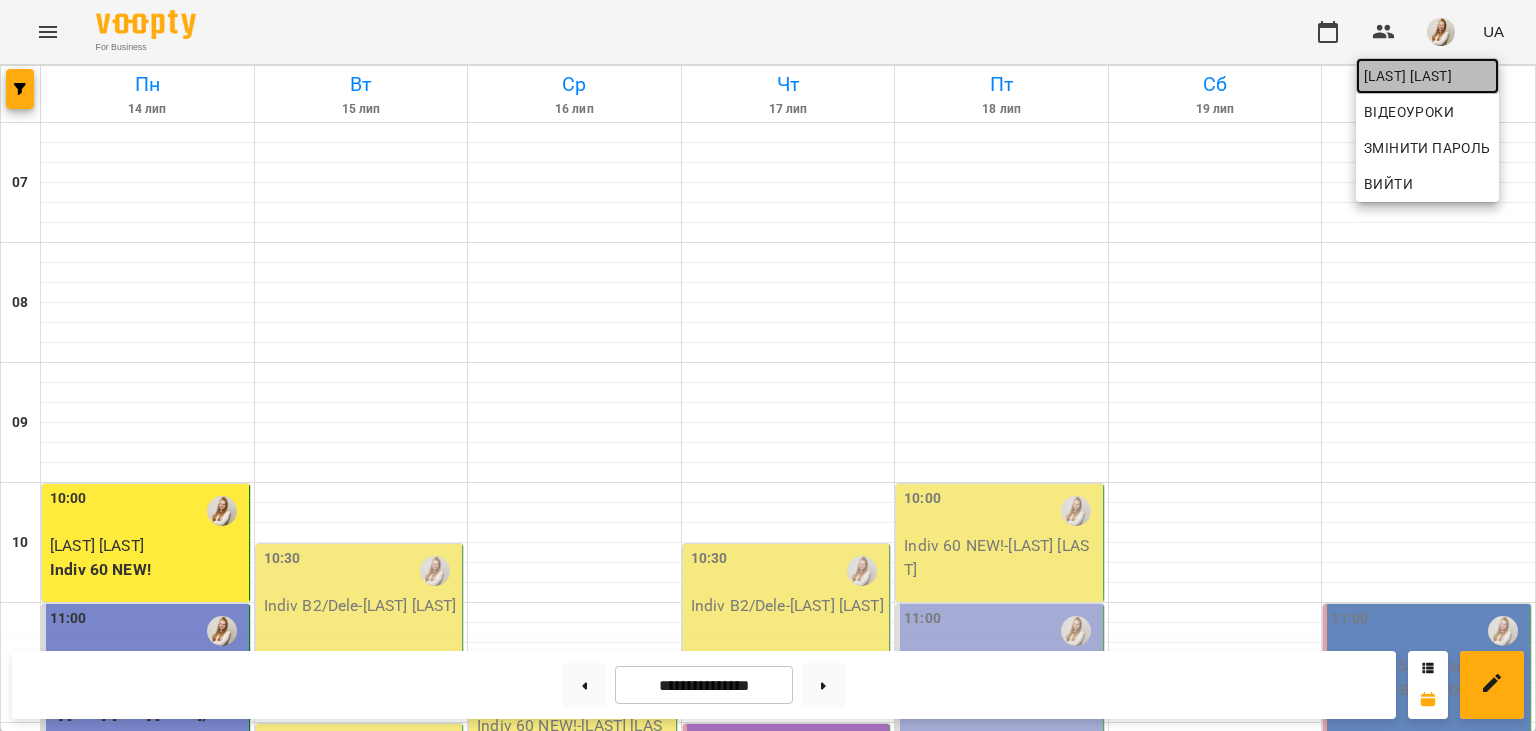 click on "[LAST] [LAST]" at bounding box center (1427, 76) 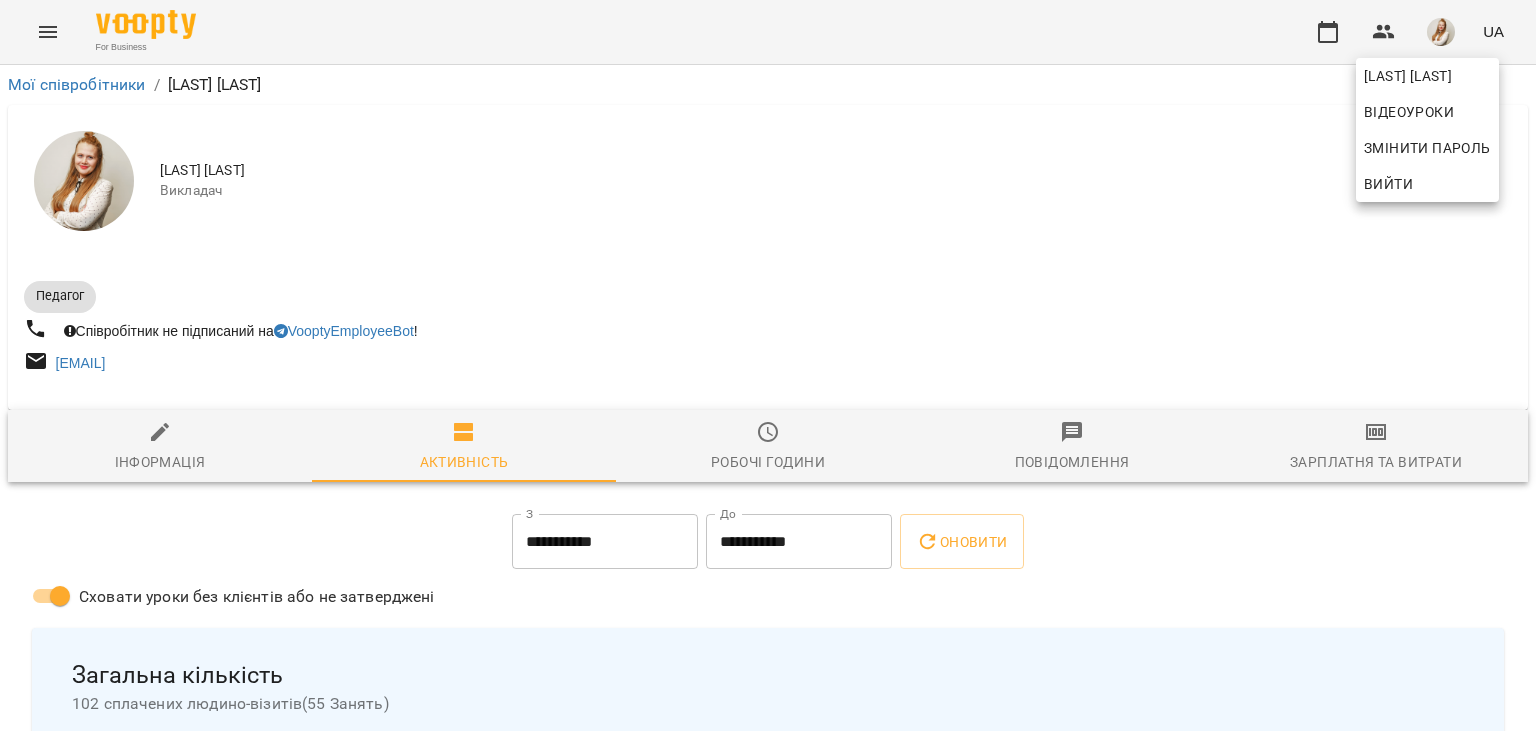 click at bounding box center [768, 365] 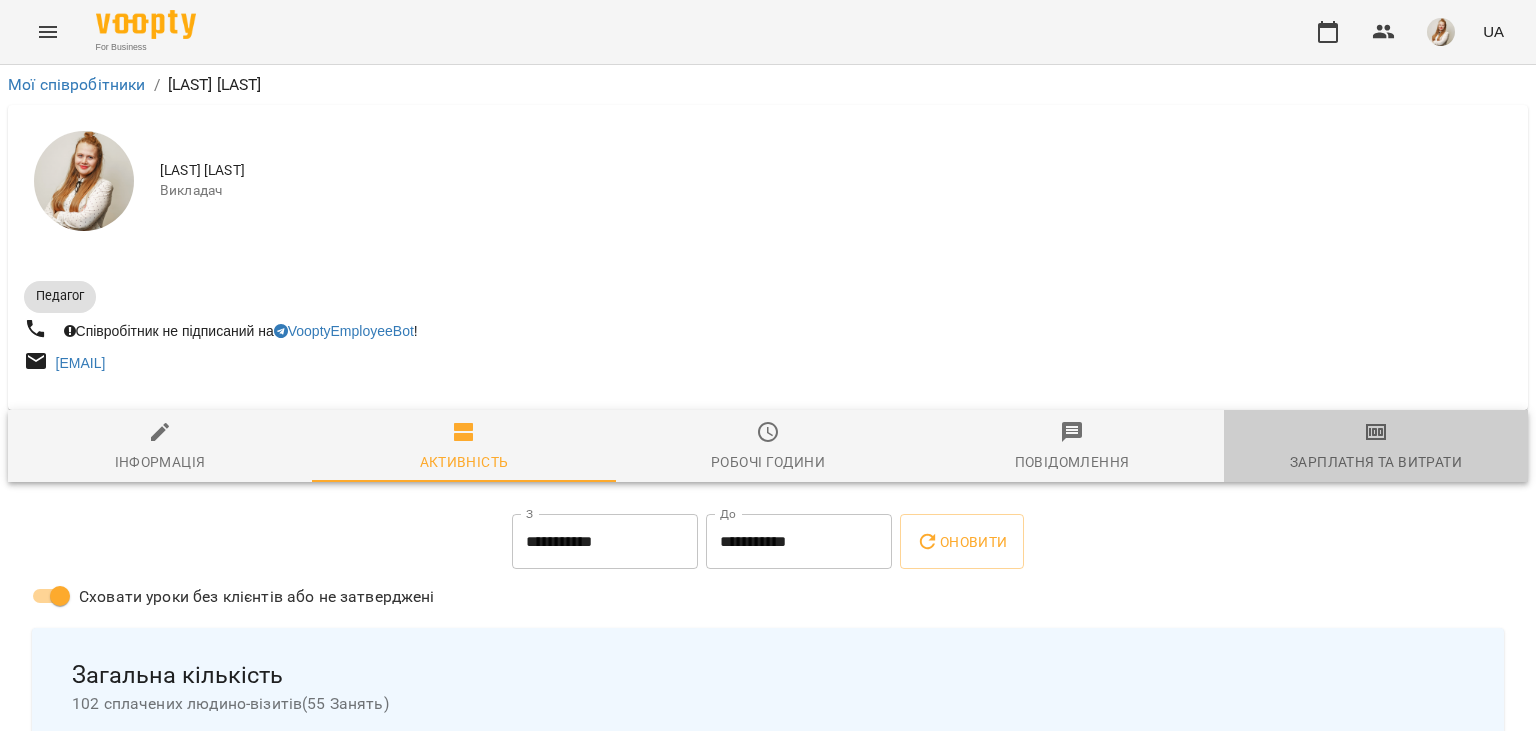 click on "Зарплатня та Витрати" at bounding box center [1376, 462] 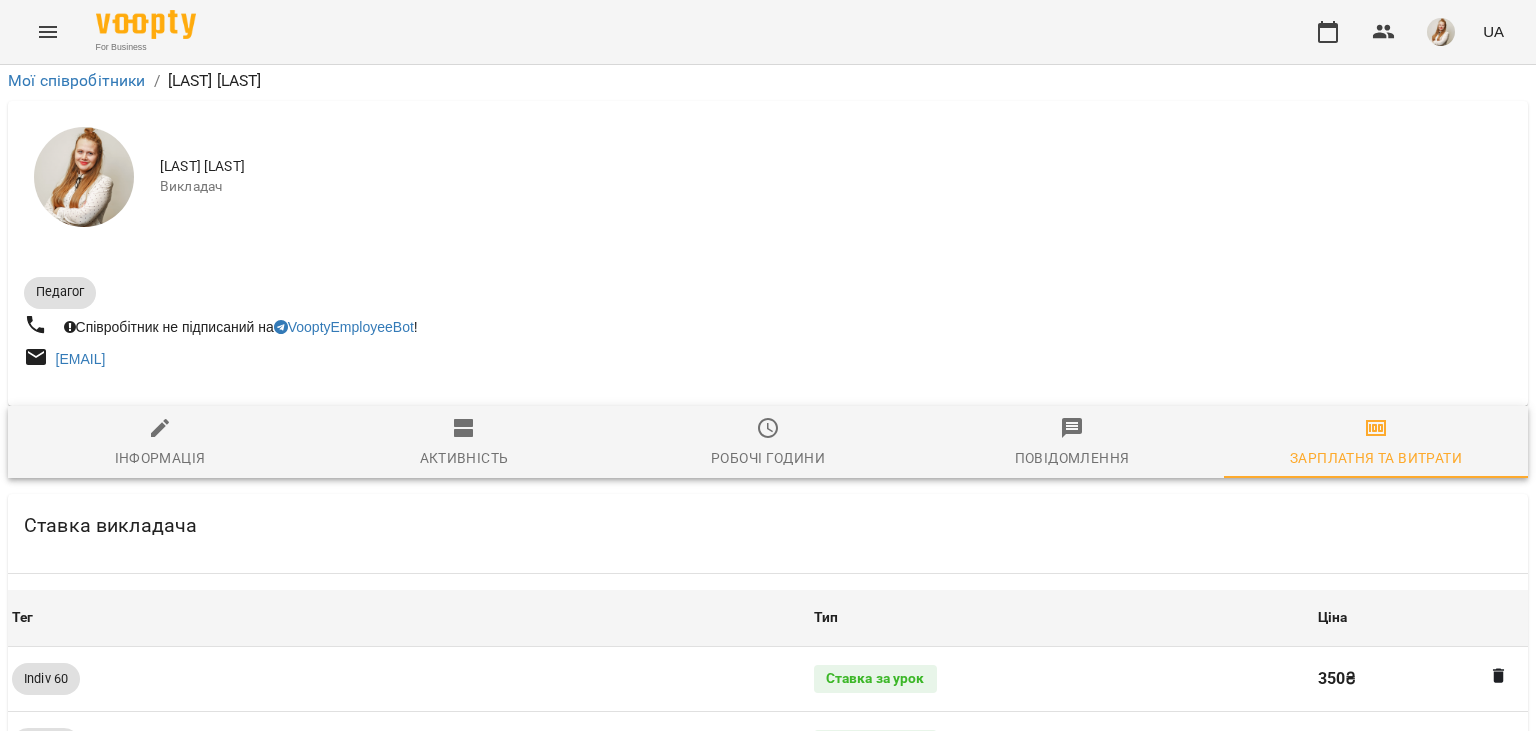 scroll, scrollTop: 1922, scrollLeft: 0, axis: vertical 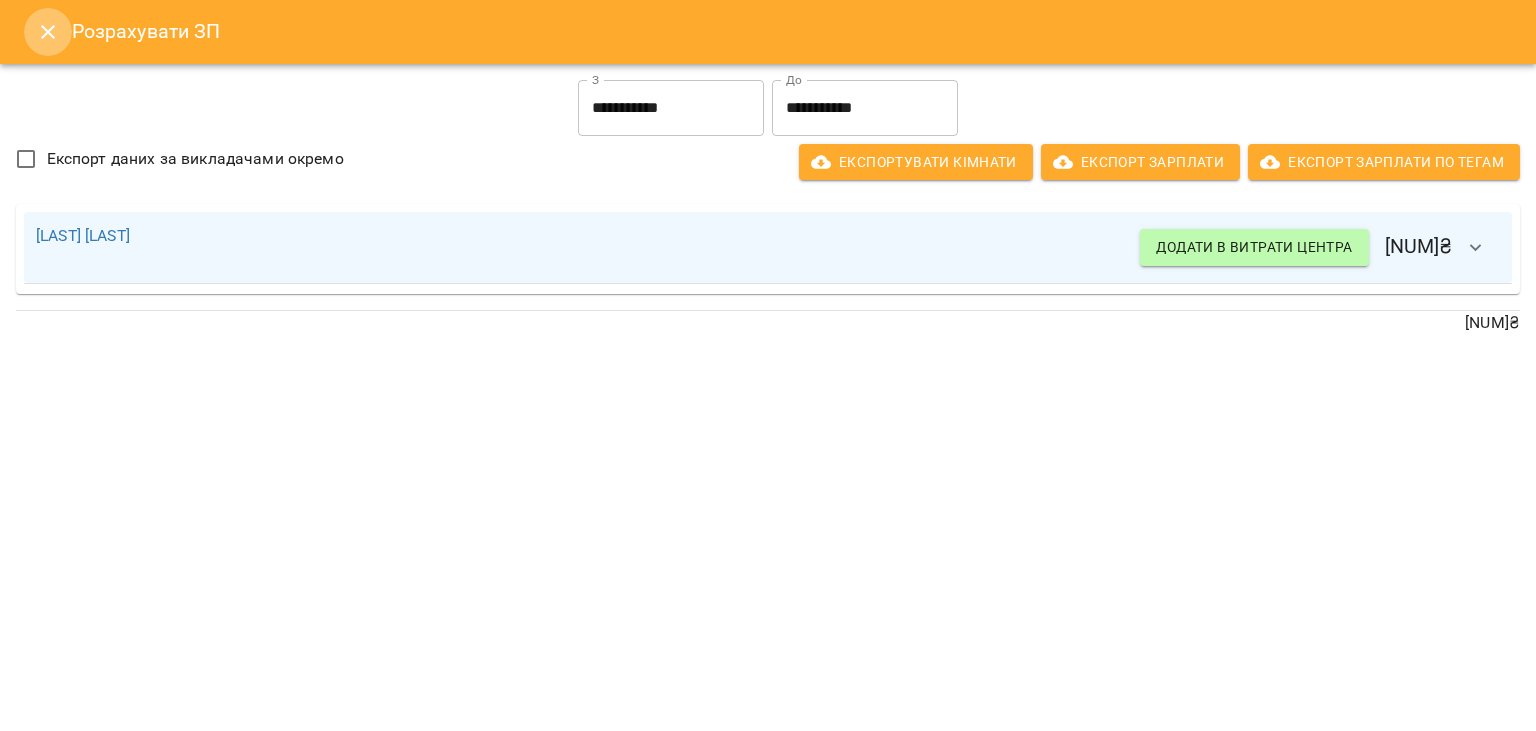 click at bounding box center [48, 32] 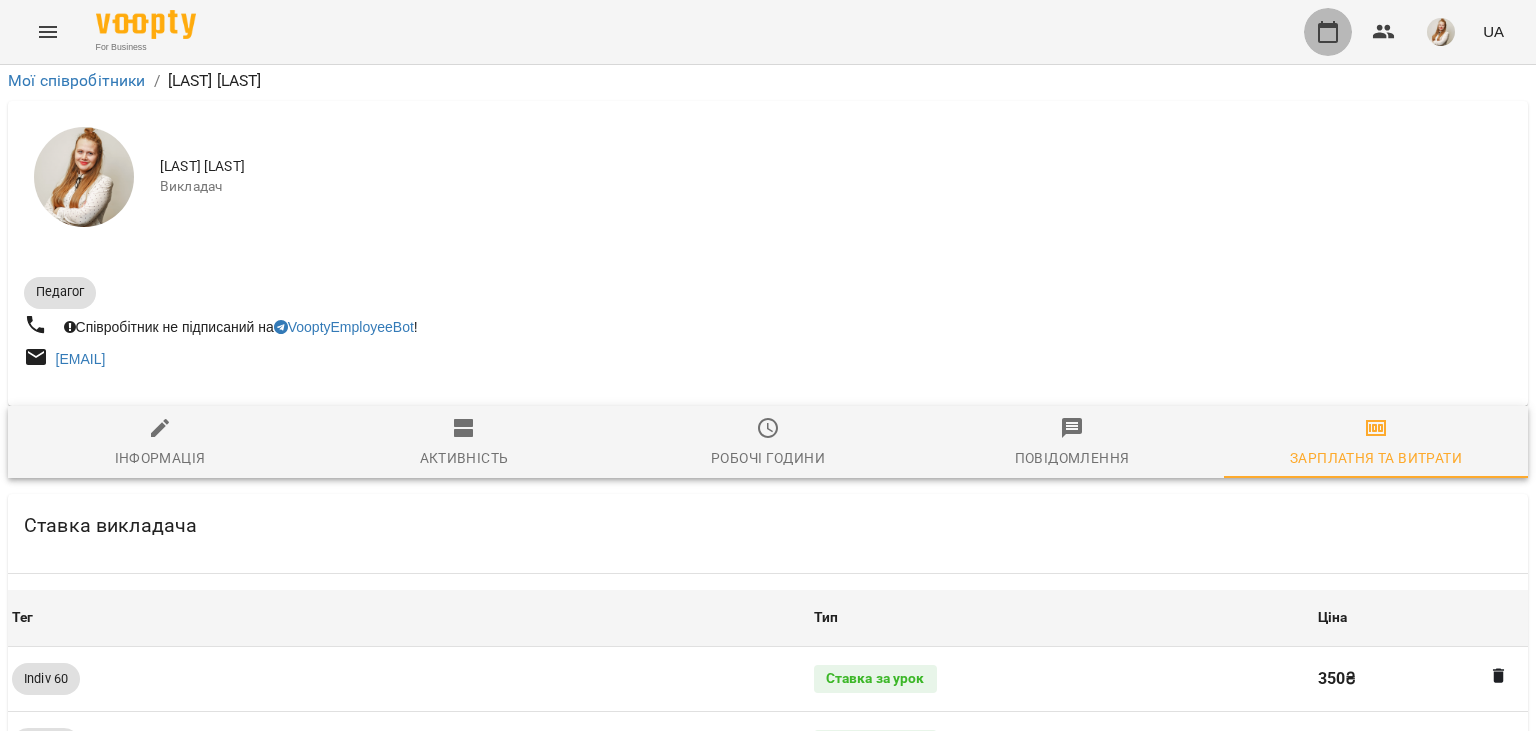 click at bounding box center [1328, 32] 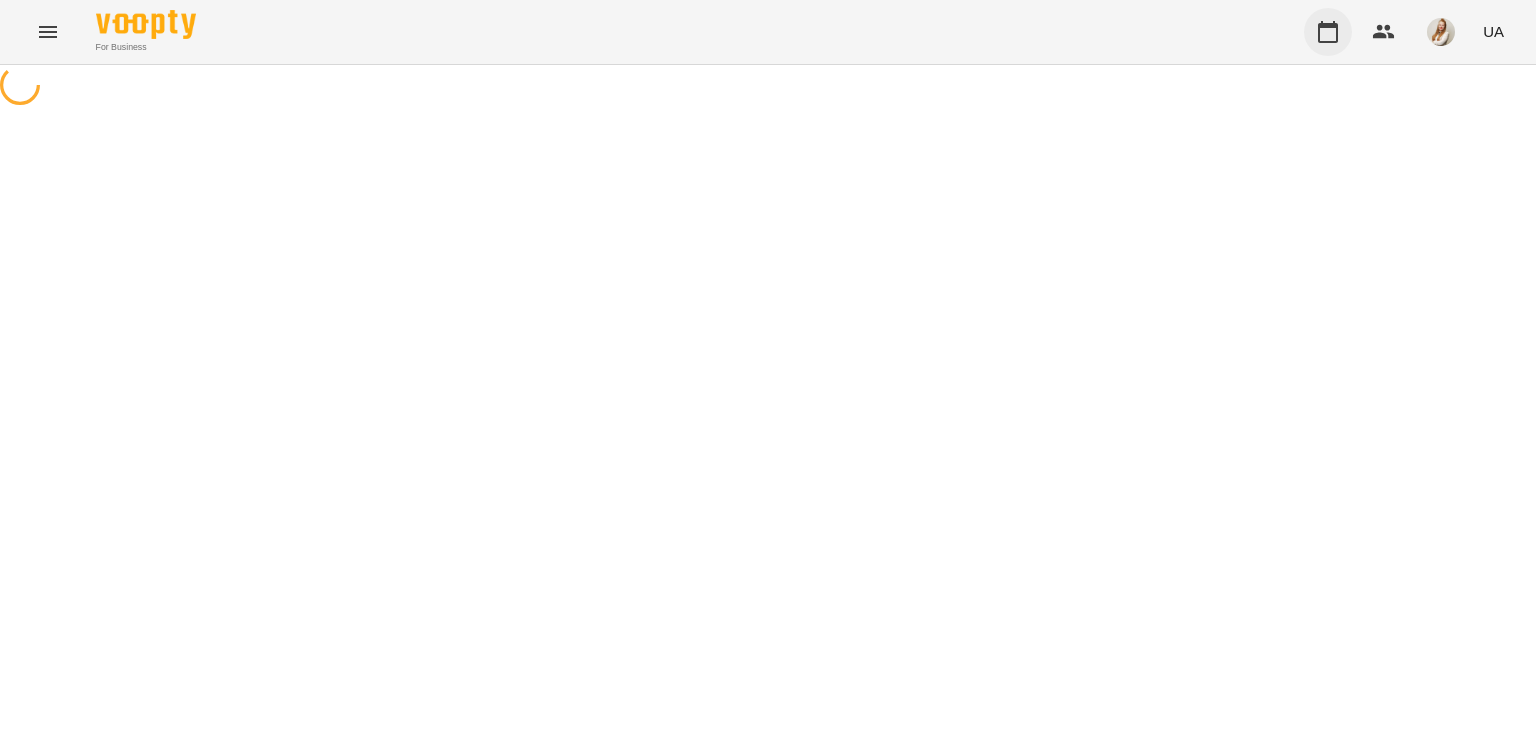 scroll, scrollTop: 0, scrollLeft: 0, axis: both 